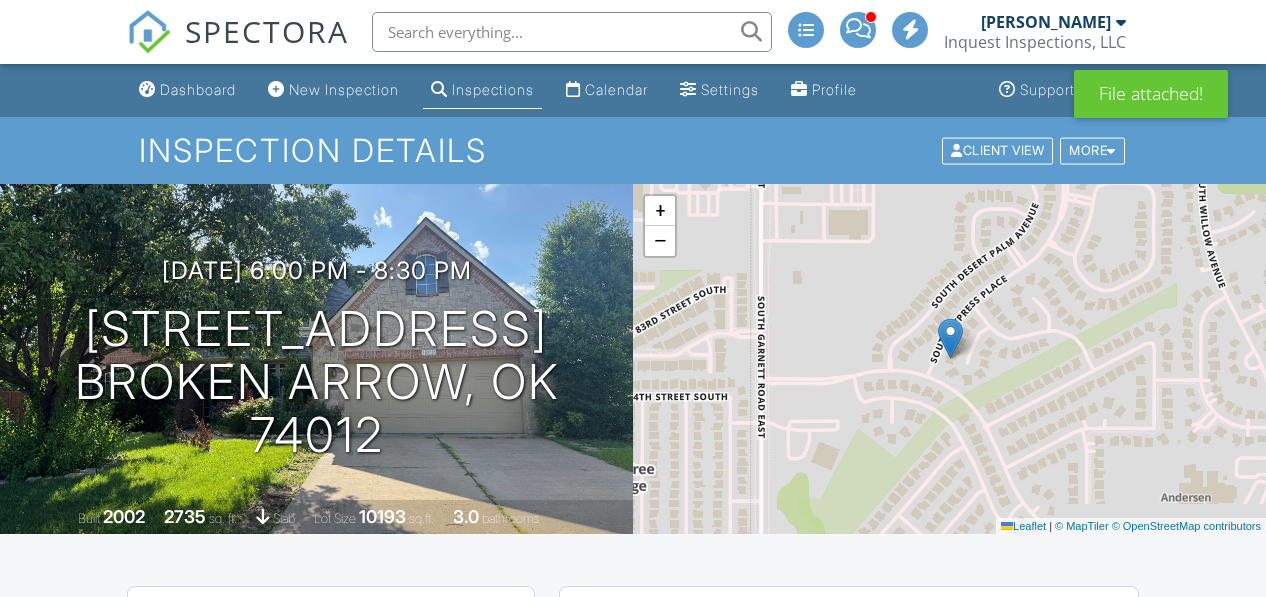 scroll, scrollTop: 0, scrollLeft: 0, axis: both 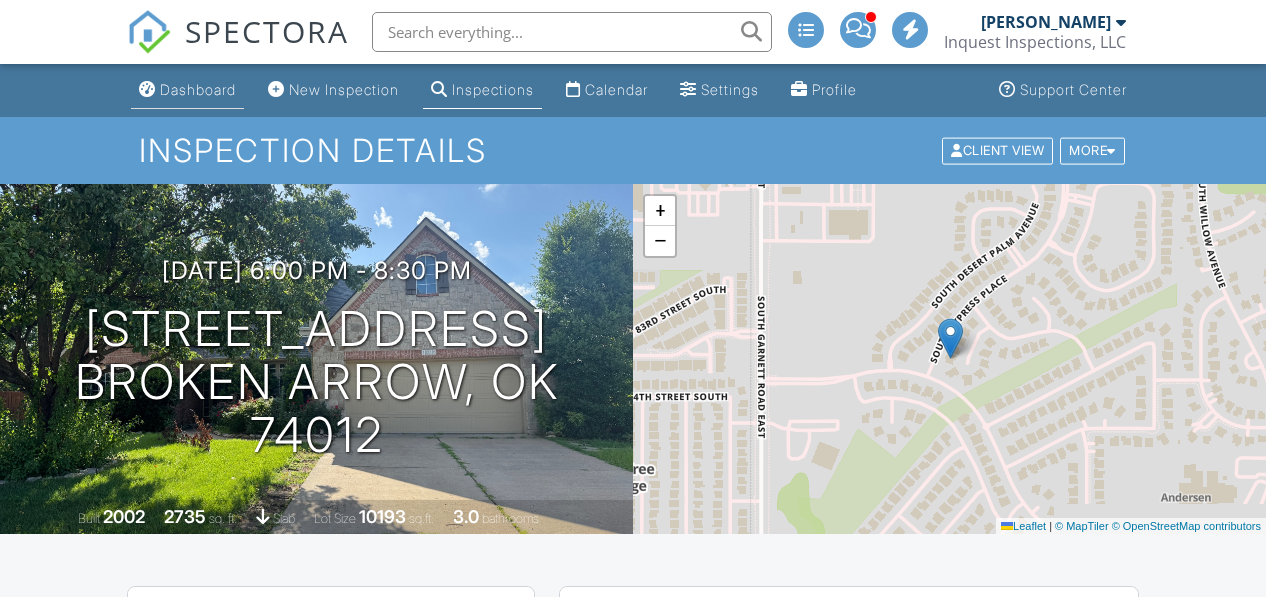 click on "Dashboard" at bounding box center (198, 89) 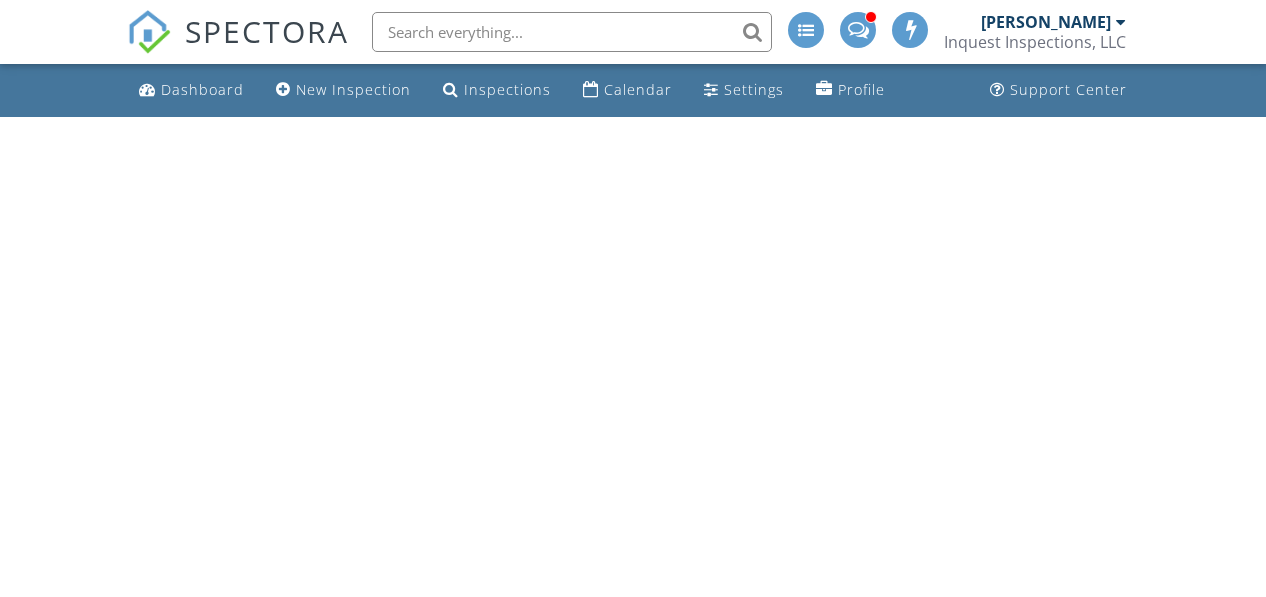 scroll, scrollTop: 0, scrollLeft: 0, axis: both 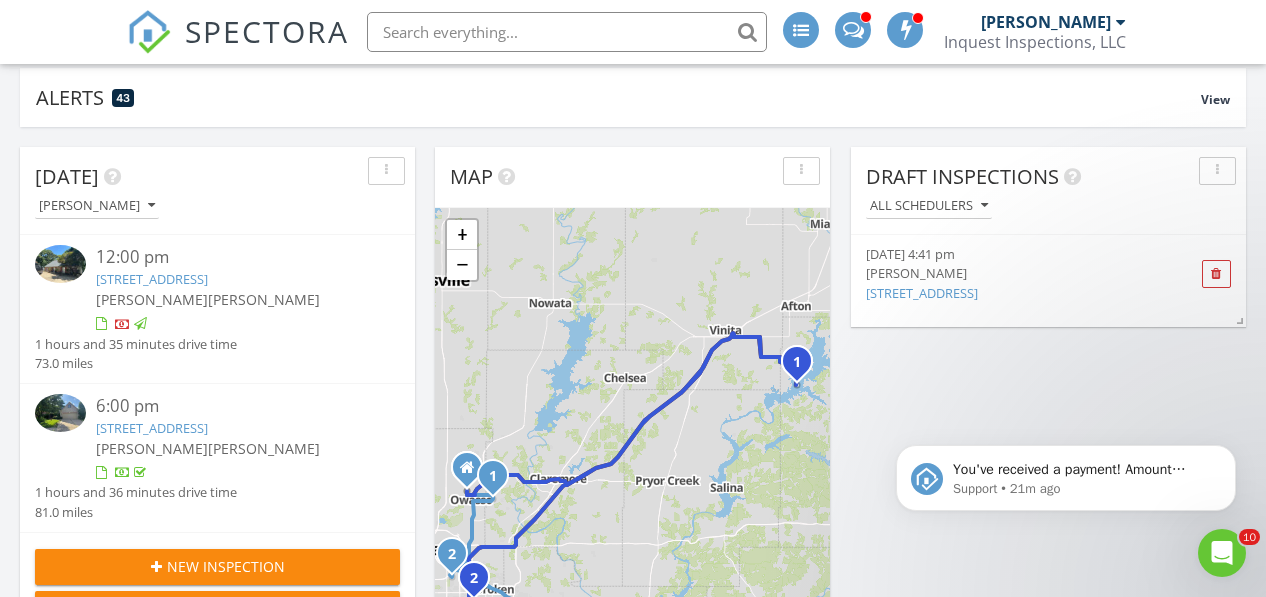click on "451620 Falcon Ln, Afton, OK 74331" at bounding box center [152, 279] 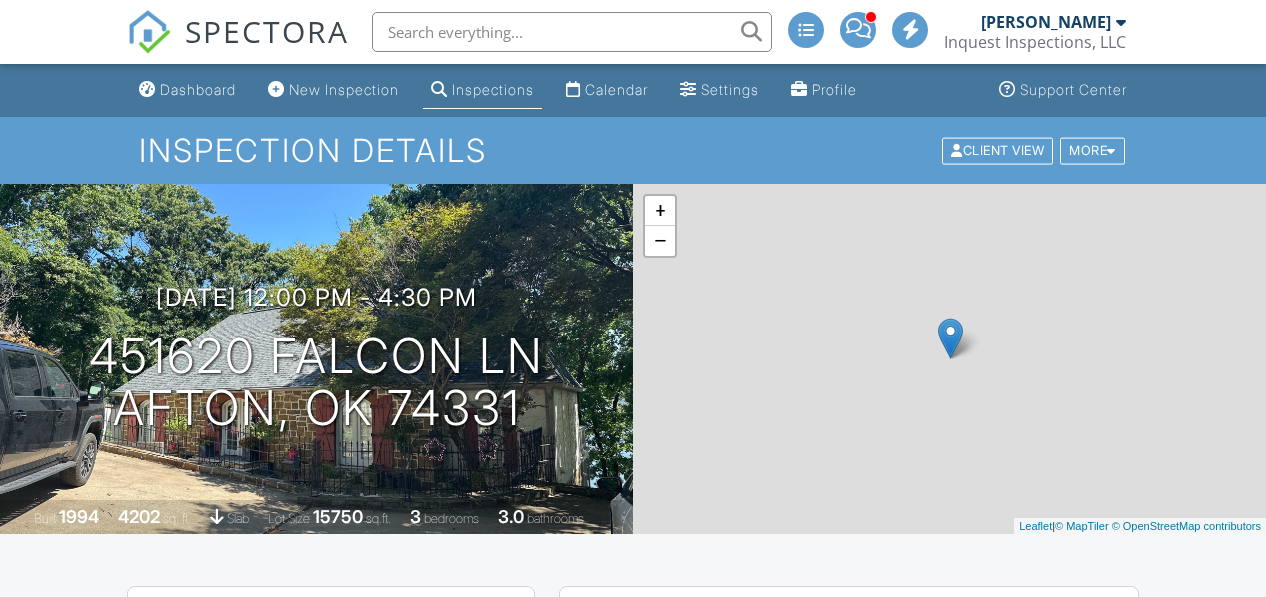 scroll, scrollTop: 0, scrollLeft: 0, axis: both 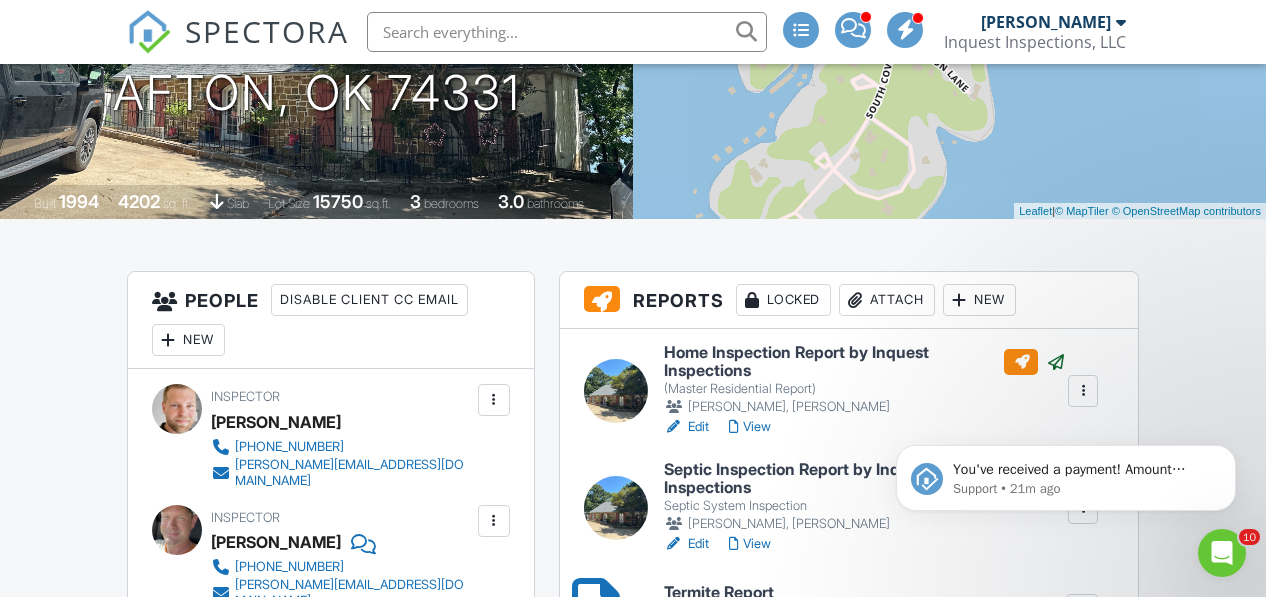 click on "Locked" at bounding box center (783, 300) 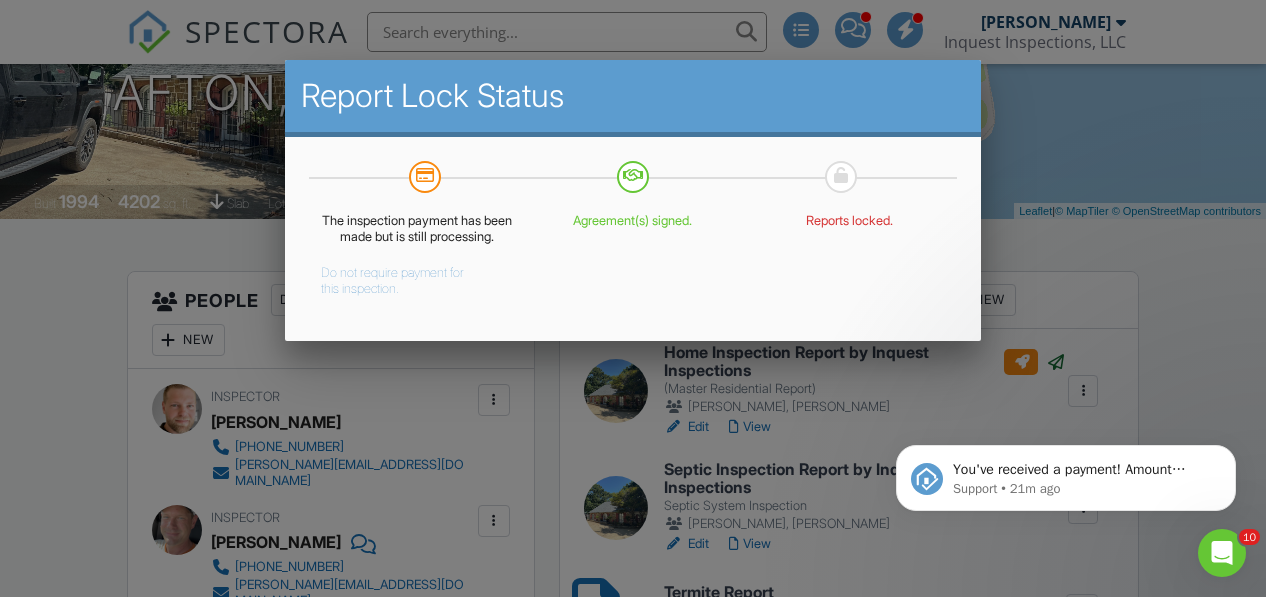 scroll, scrollTop: 0, scrollLeft: 0, axis: both 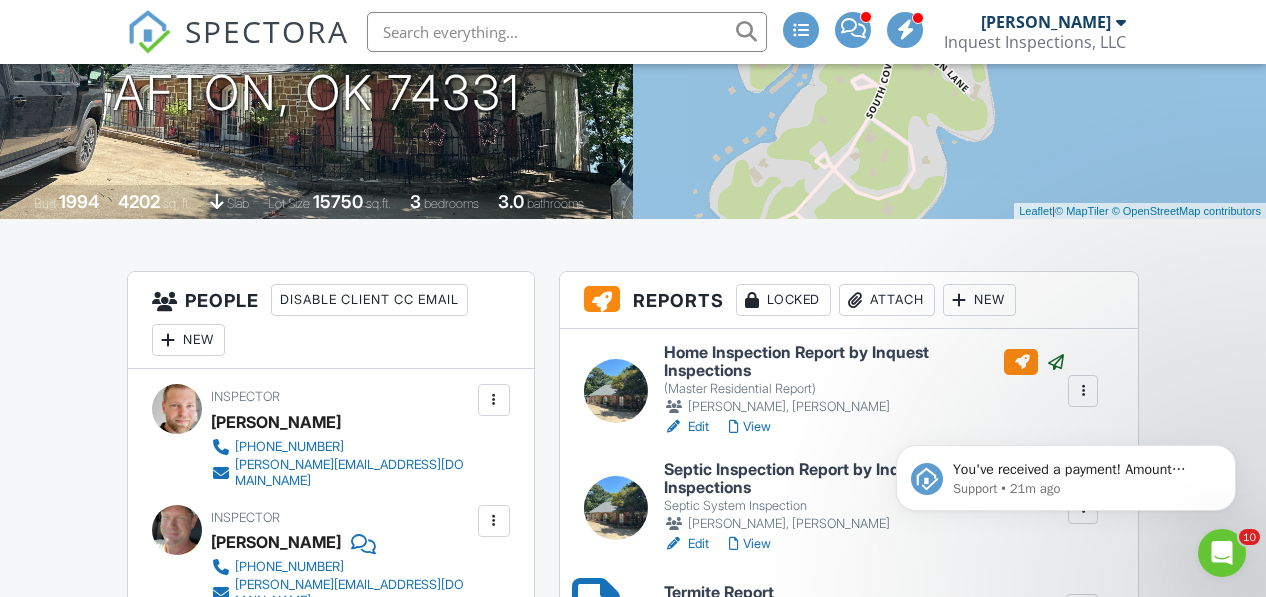 click on "Locked" at bounding box center (783, 300) 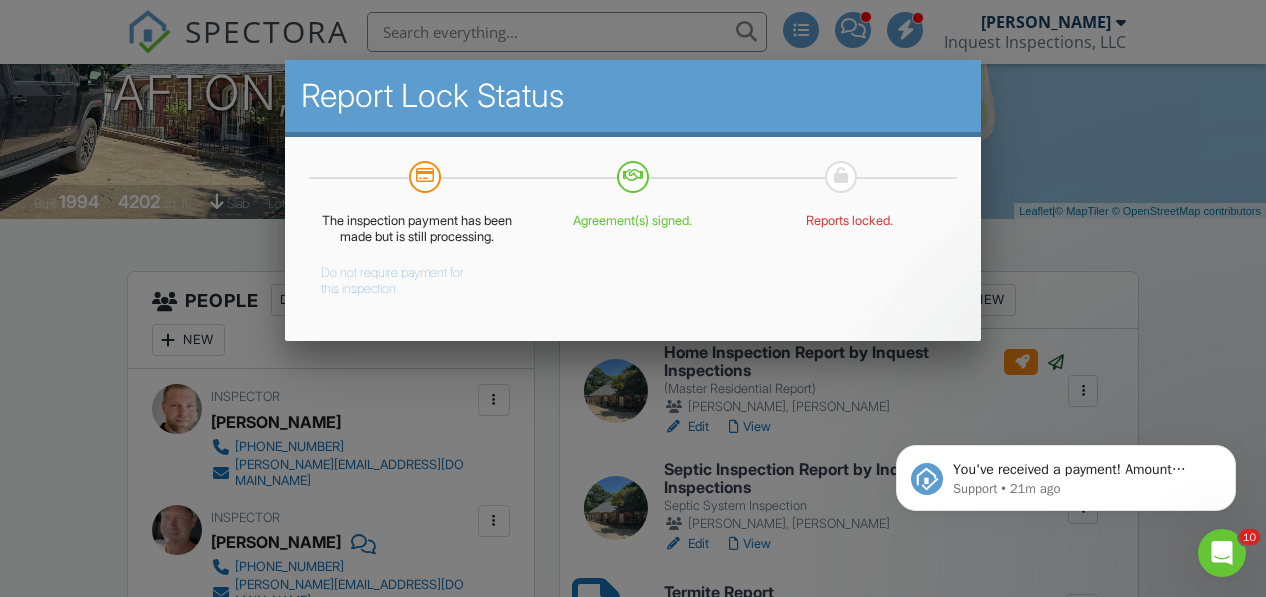 click on "Do not require payment for this inspection." at bounding box center [402, 277] 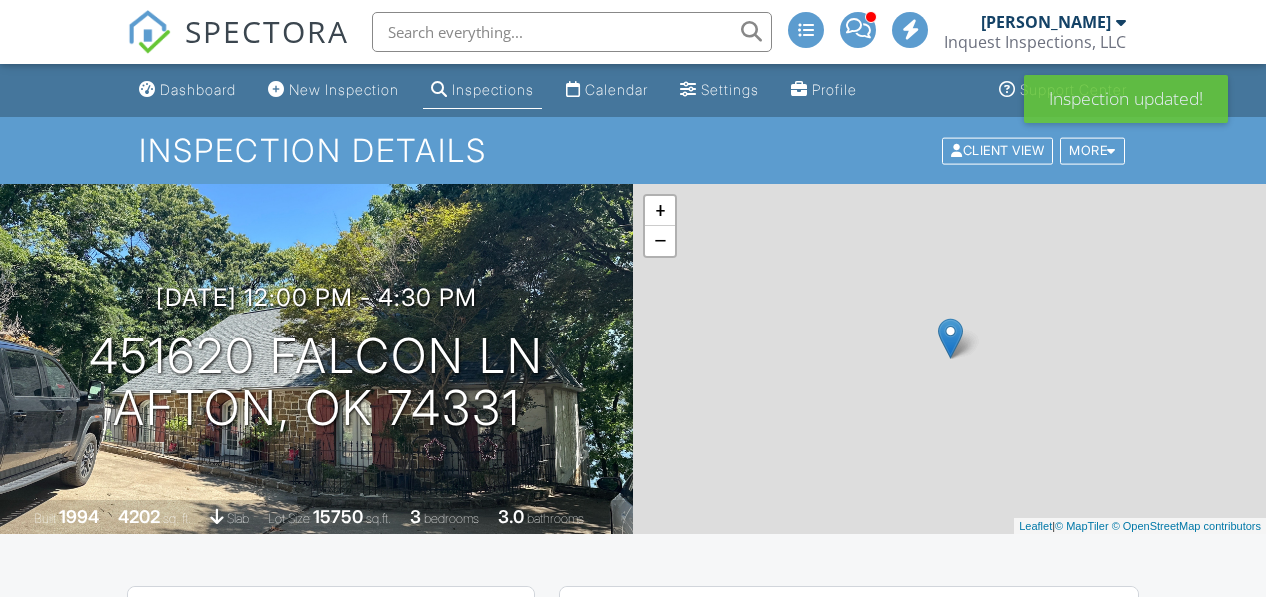 scroll, scrollTop: 0, scrollLeft: 0, axis: both 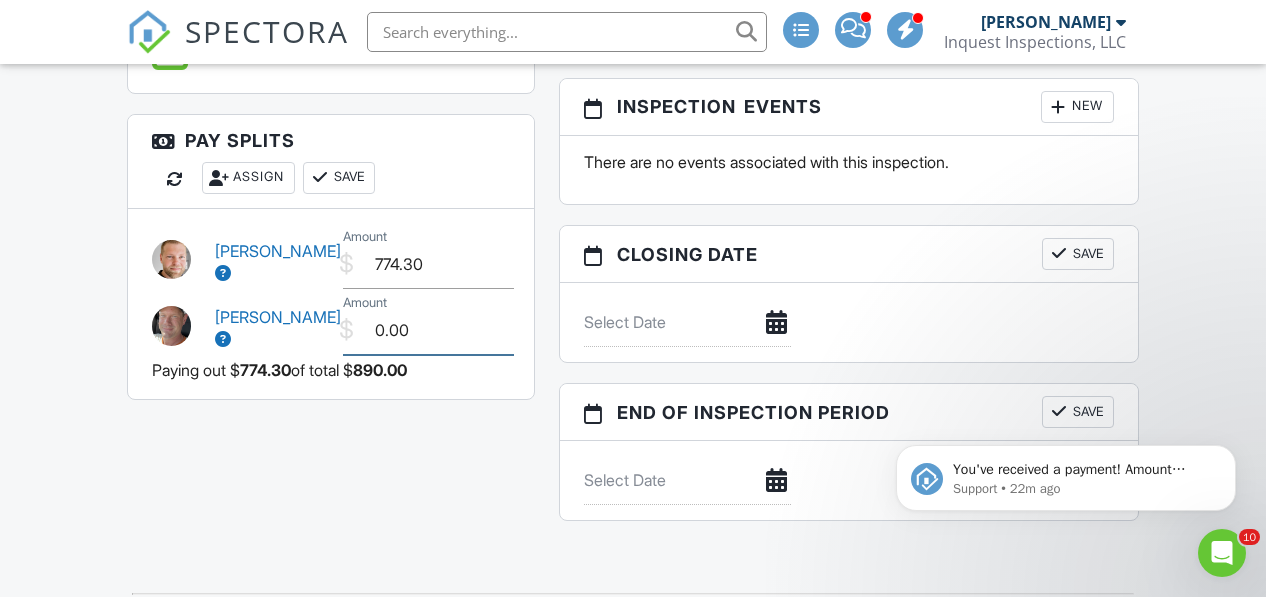 click on "0.00" at bounding box center [428, 330] 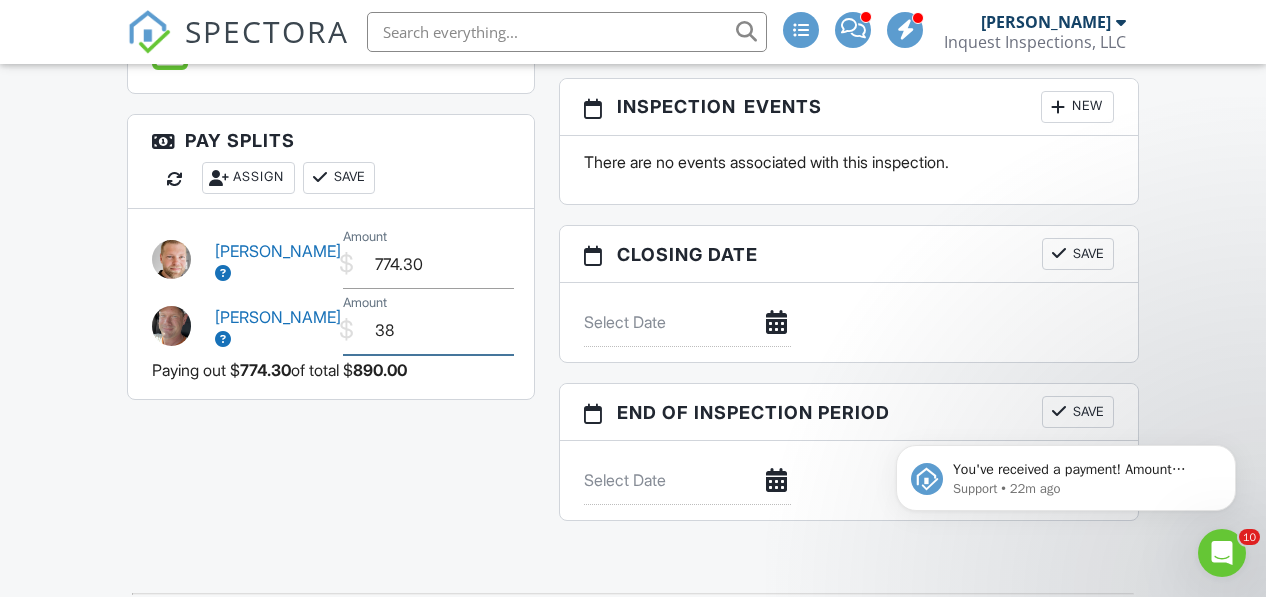 type on "387" 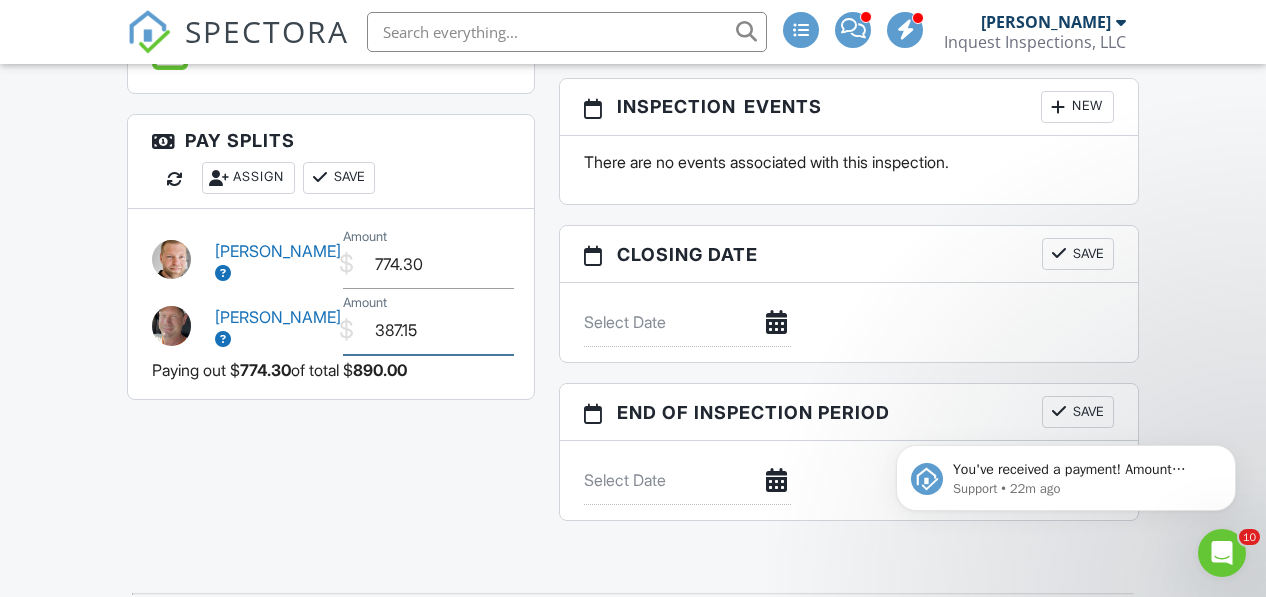 type on "387.15" 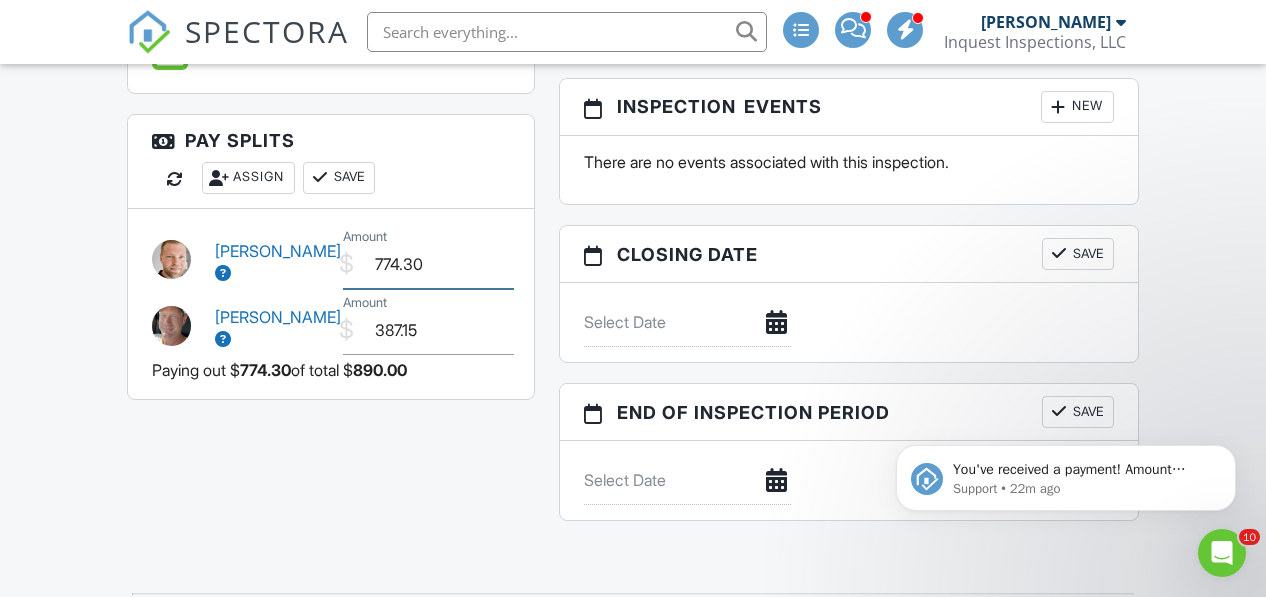 click on "774.30" at bounding box center [428, 264] 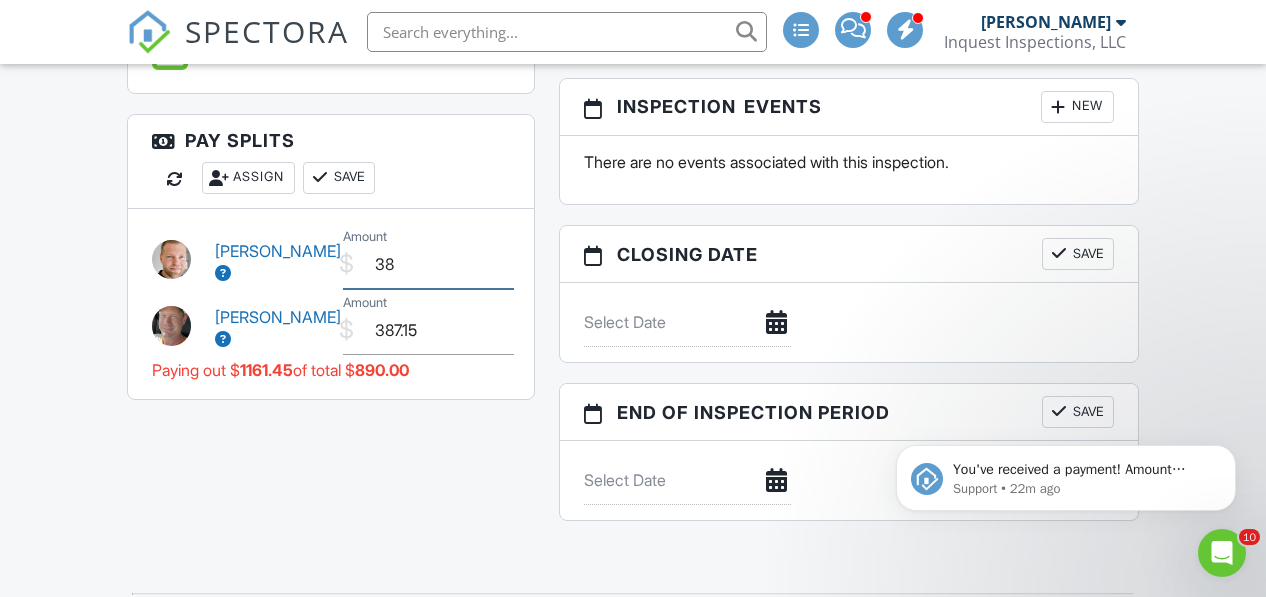 type on "387" 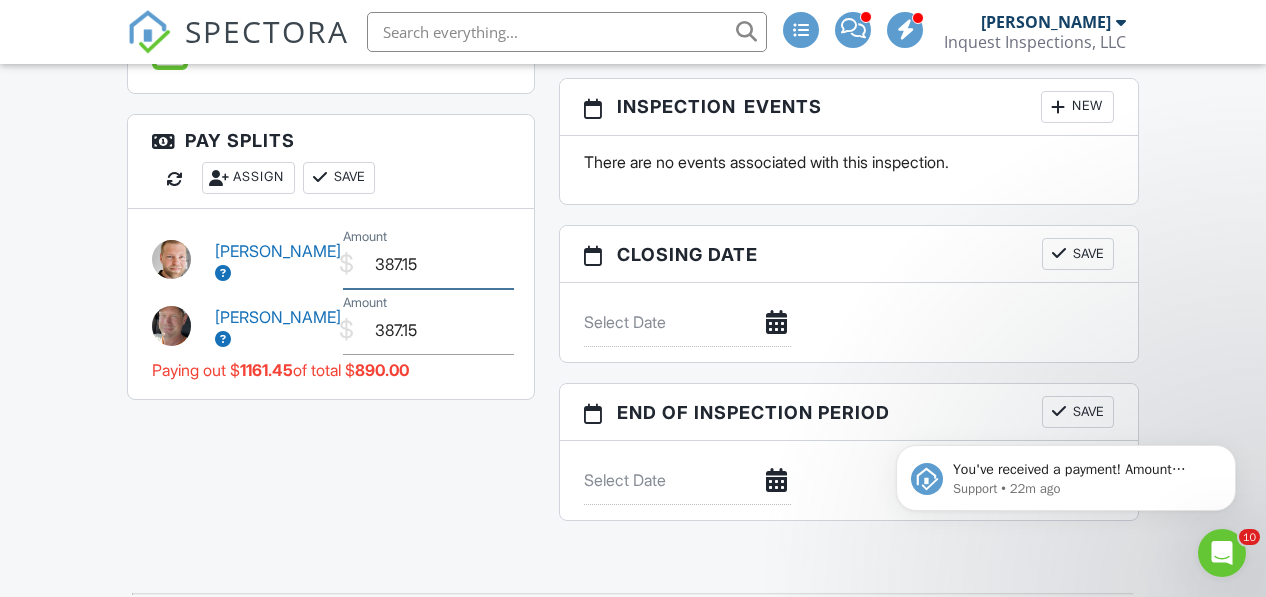 type on "387.15" 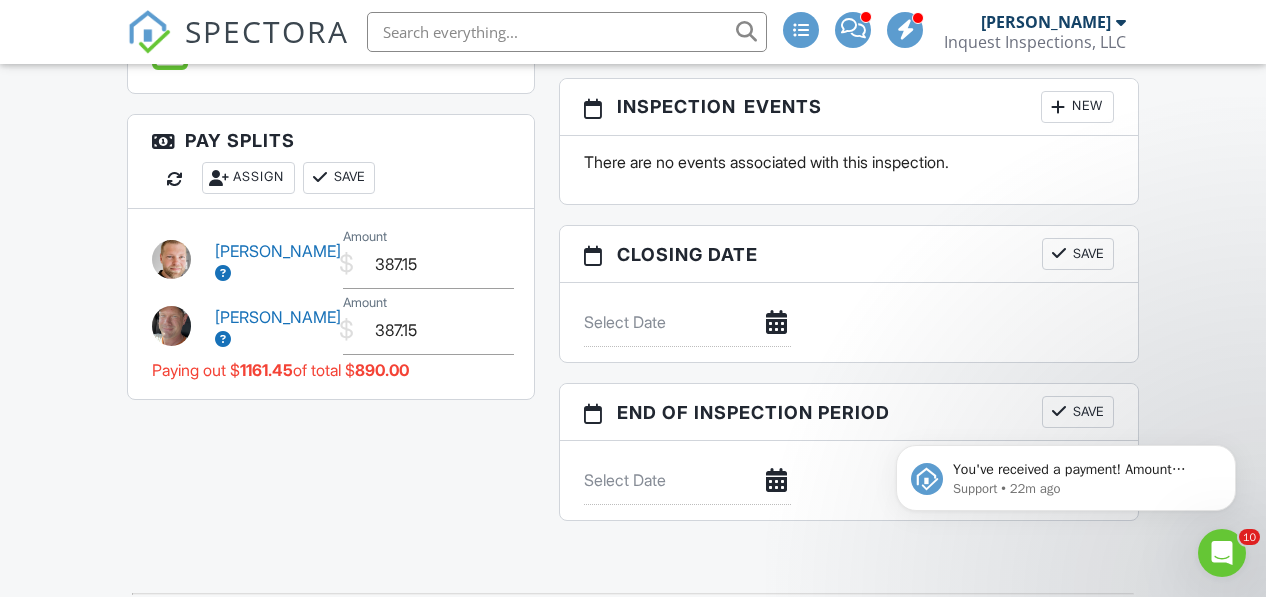 click on "Paying out $ 1161.45  of total $ 890.00" at bounding box center (331, 370) 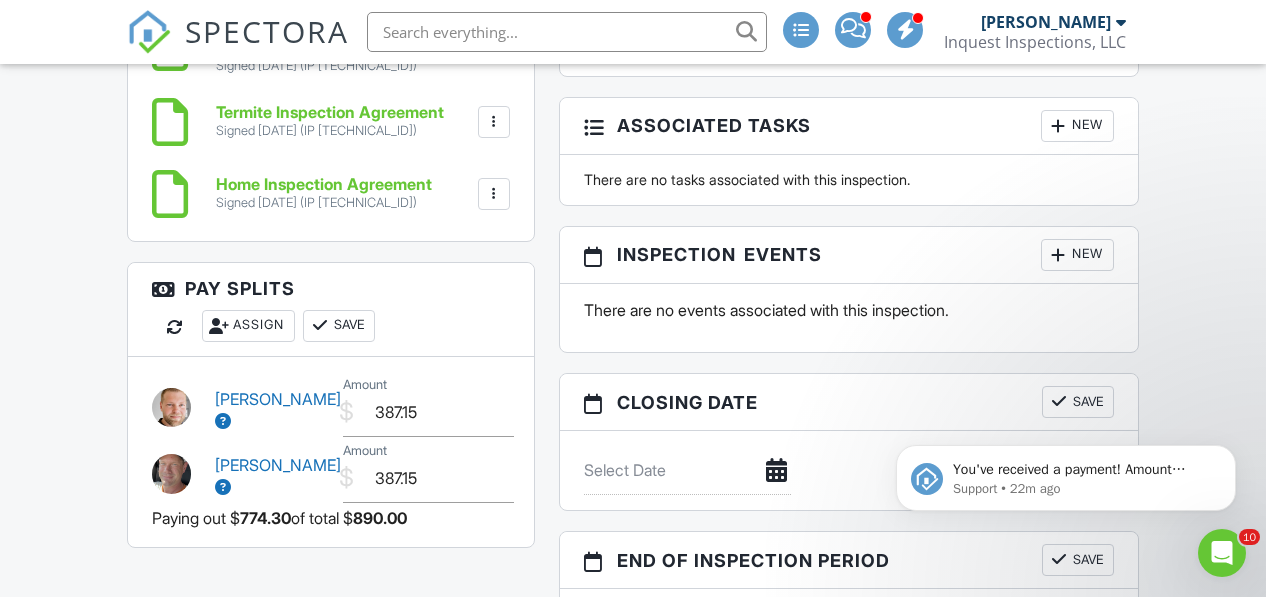 scroll, scrollTop: 2278, scrollLeft: 0, axis: vertical 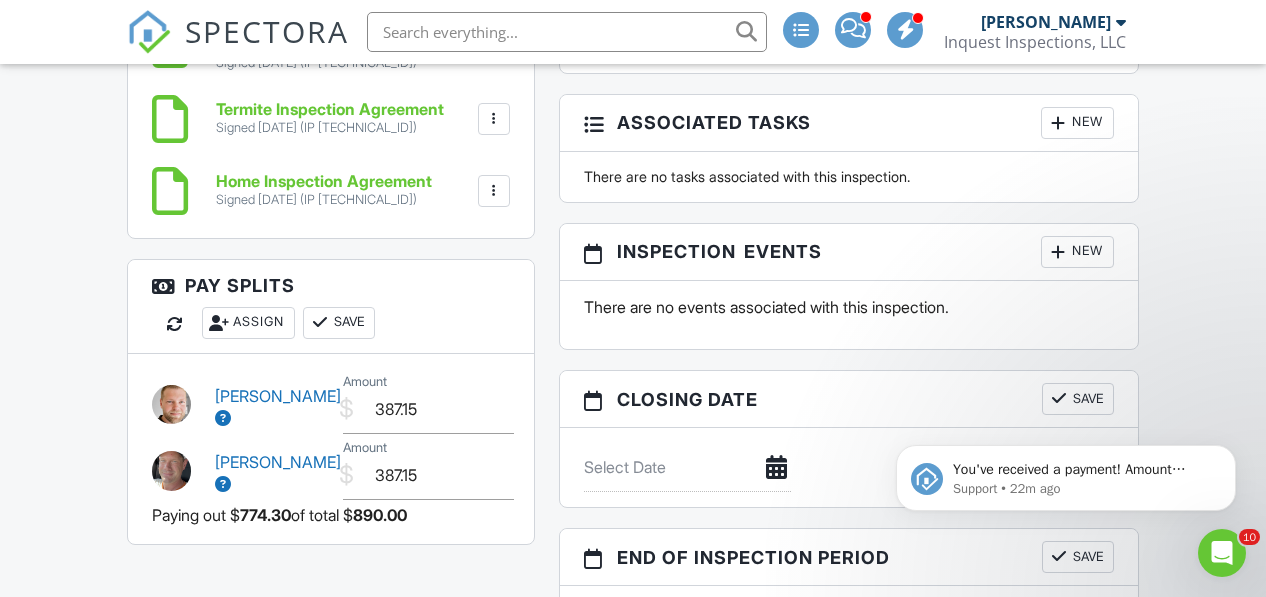 click on "Save" at bounding box center [339, 323] 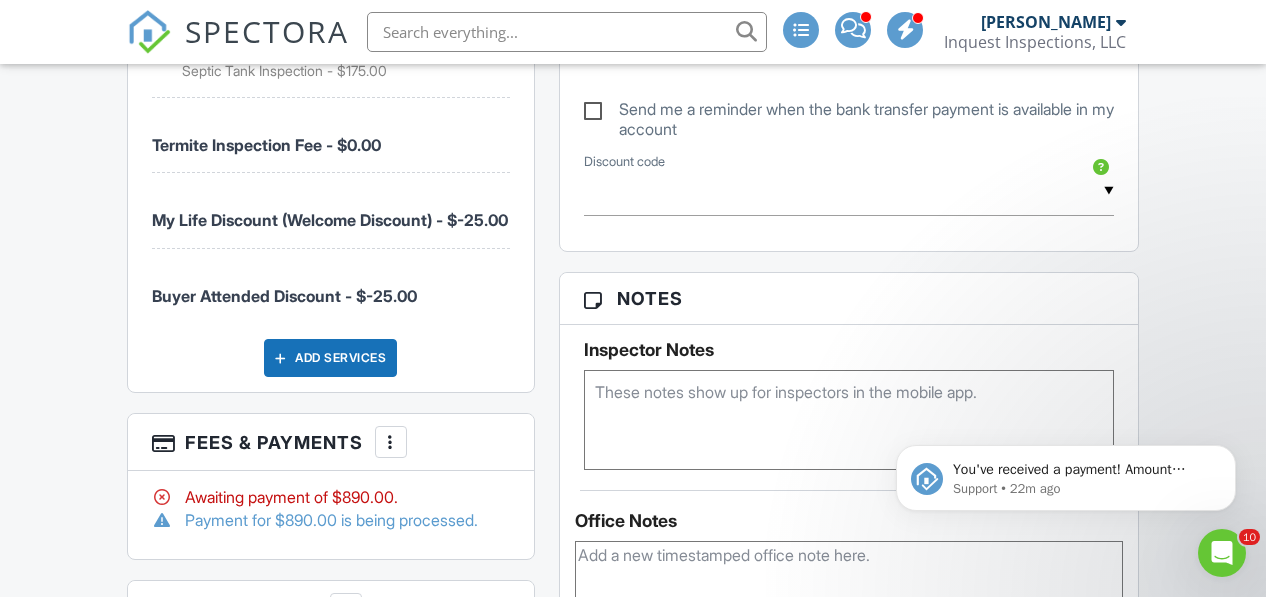 scroll, scrollTop: 1646, scrollLeft: 0, axis: vertical 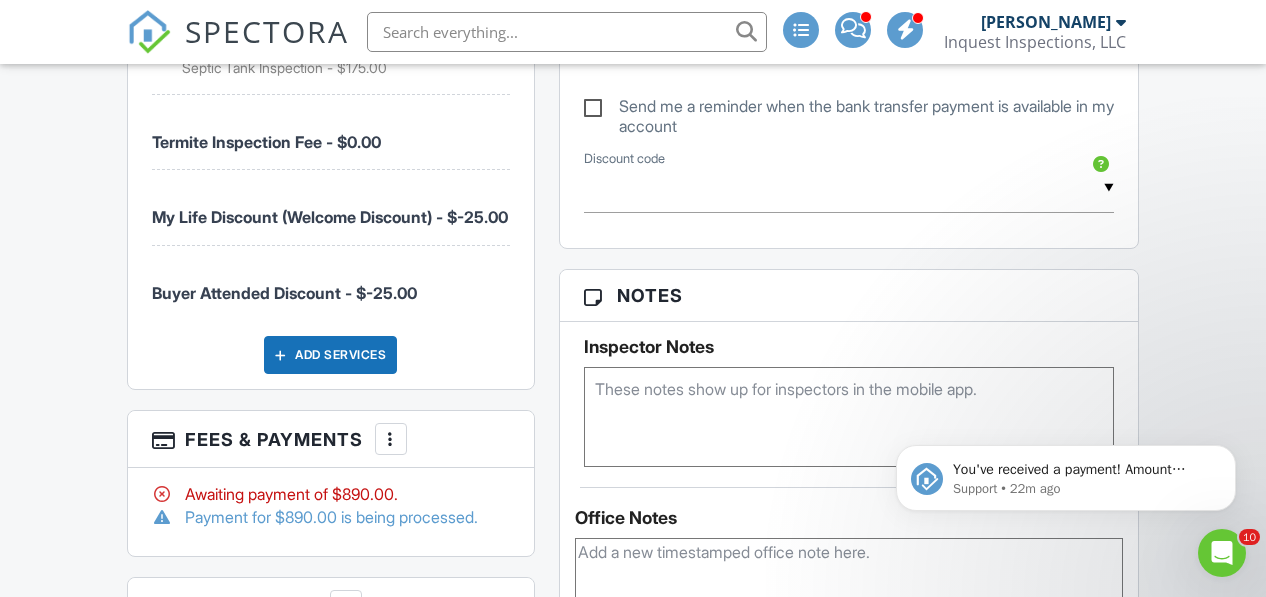 click at bounding box center [391, 439] 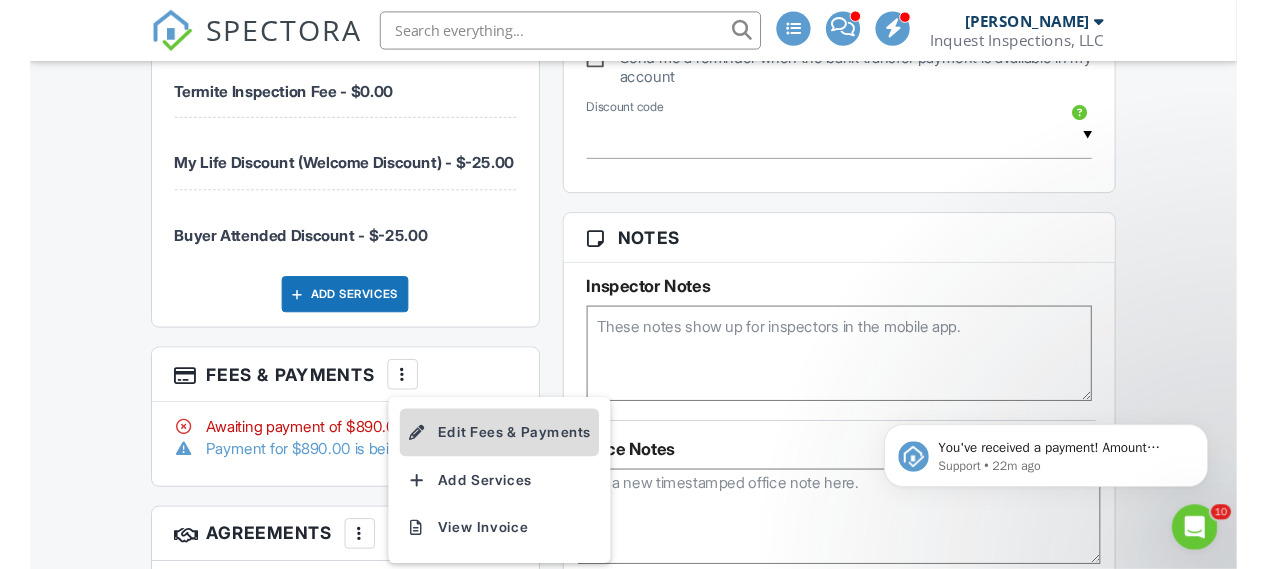 scroll, scrollTop: 1717, scrollLeft: 0, axis: vertical 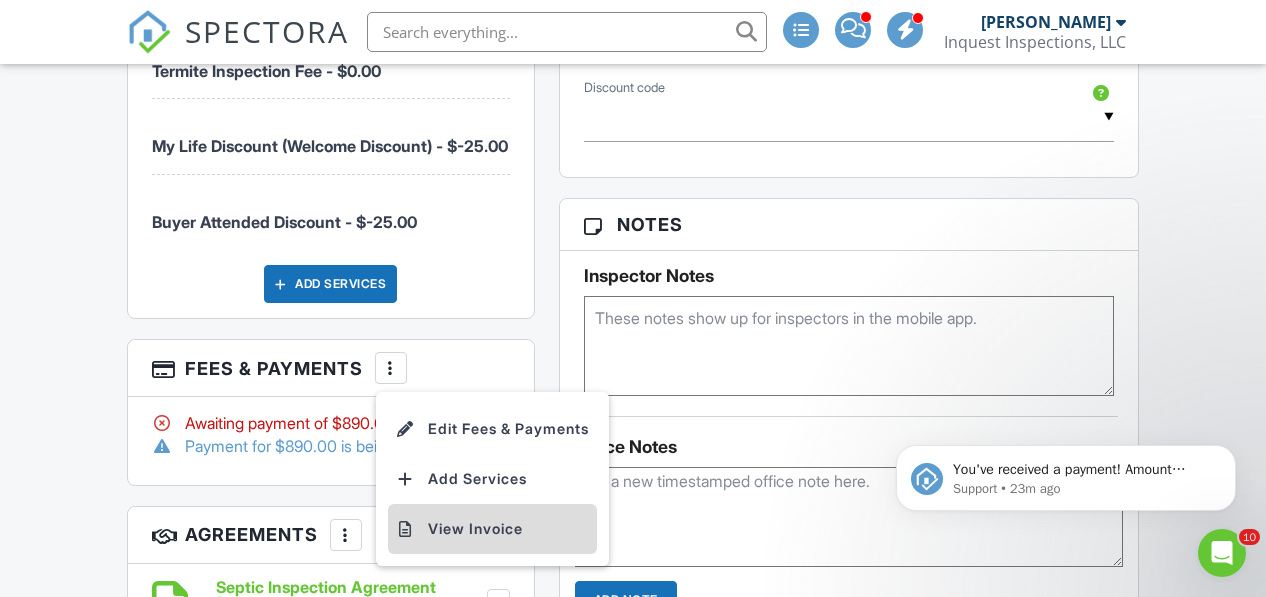click on "View Invoice" at bounding box center [492, 529] 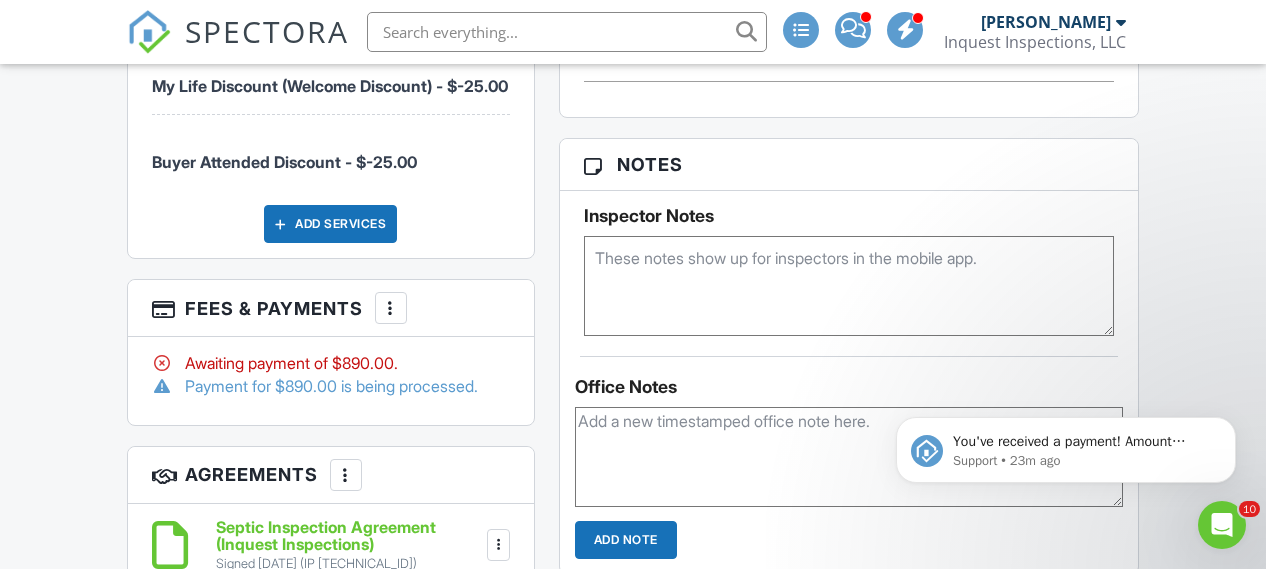 scroll, scrollTop: 1802, scrollLeft: 0, axis: vertical 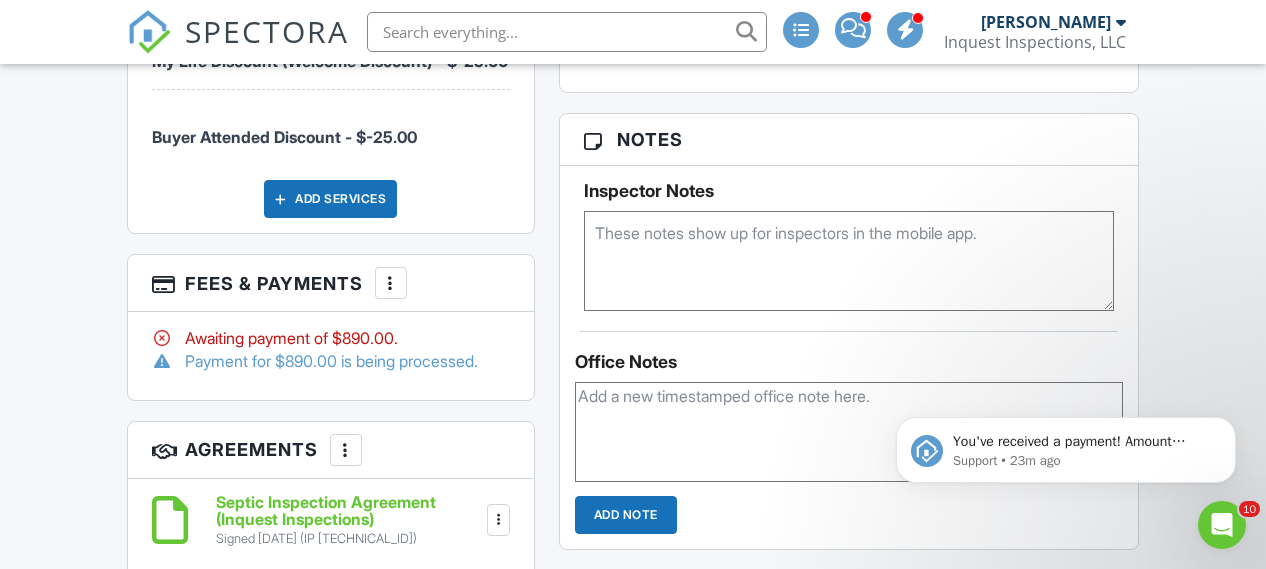 click at bounding box center (391, 283) 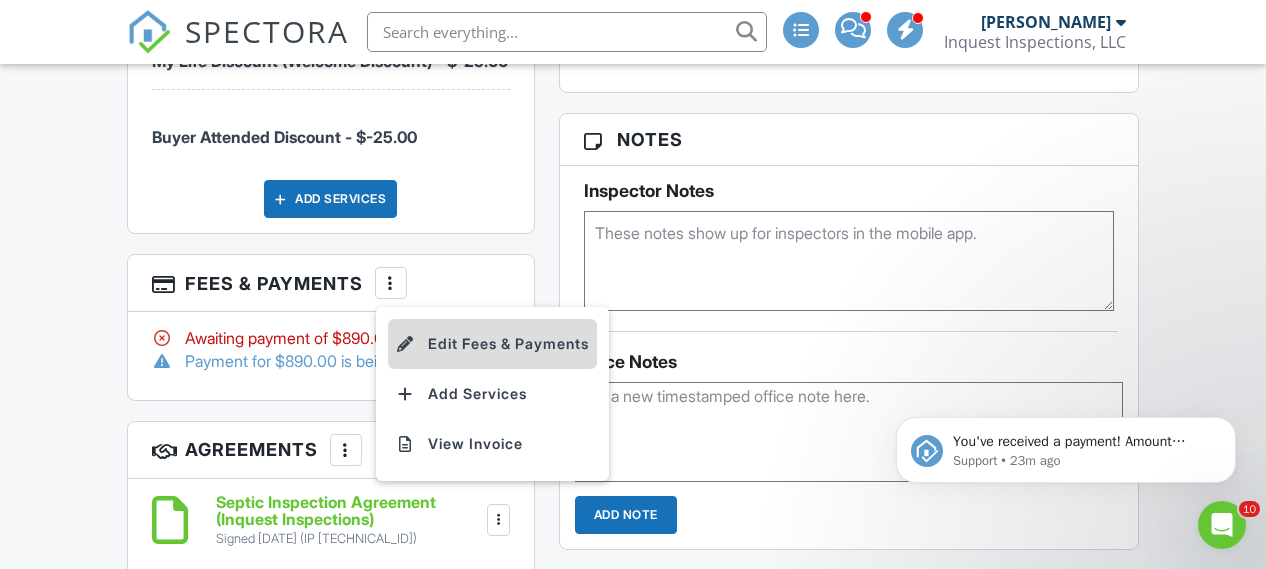 click on "Edit Fees & Payments" at bounding box center (492, 344) 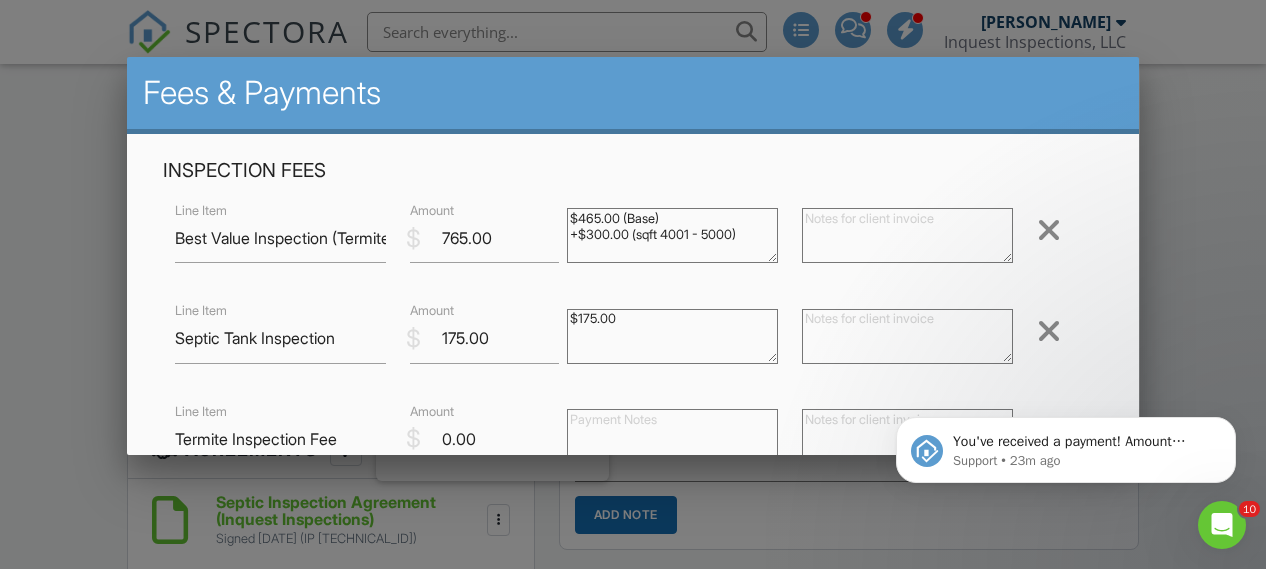 click at bounding box center [1049, 330] 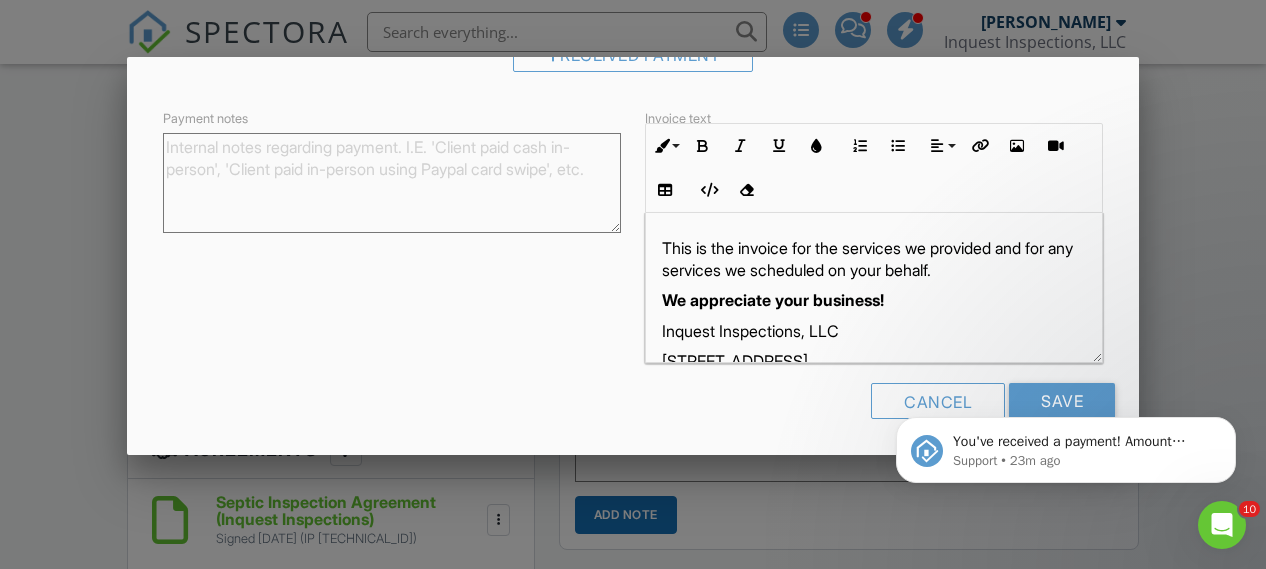 scroll, scrollTop: 777, scrollLeft: 0, axis: vertical 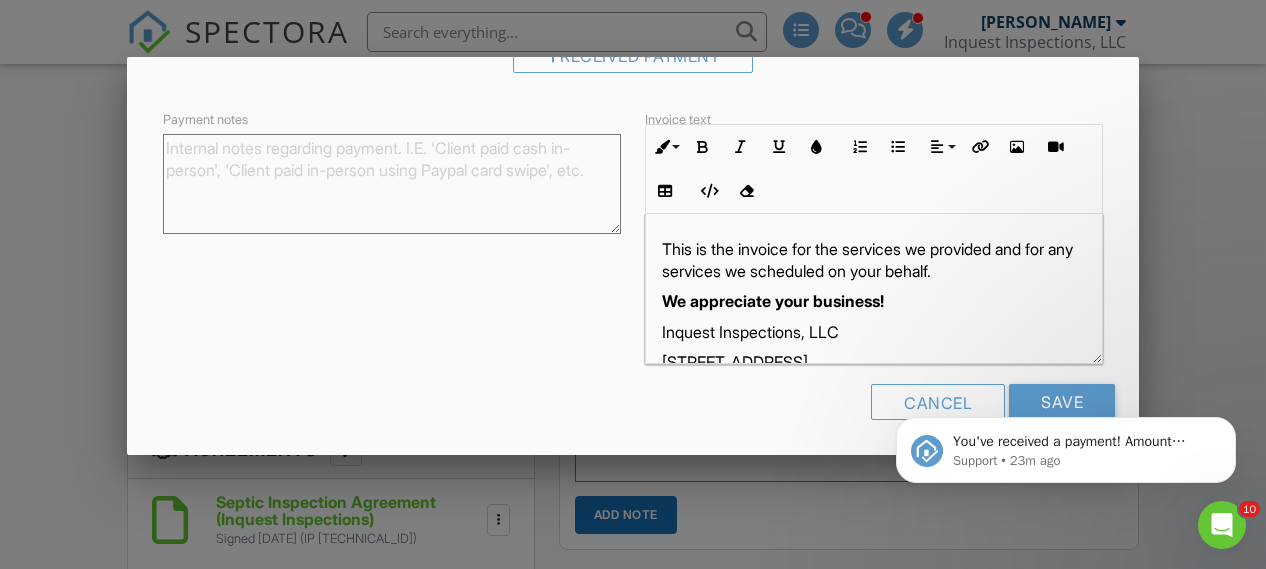 click on "You've received a payment!  Amount  $890.00  Fee  $3.99  Net  $886.01  Transaction #  pi_3Rj9sRK7snlDGpRF0rRsaq66  Inspection  451620 Falcon Ln, Afton, OK 74331 Payouts to your bank or debit card occur on a daily basis. Each payment usually takes two business days to process. You can view your pending payout amount here. If you have any questions reach out on our chat bubble at app.spectora.com. Support • 23m ago" at bounding box center (1066, 358) 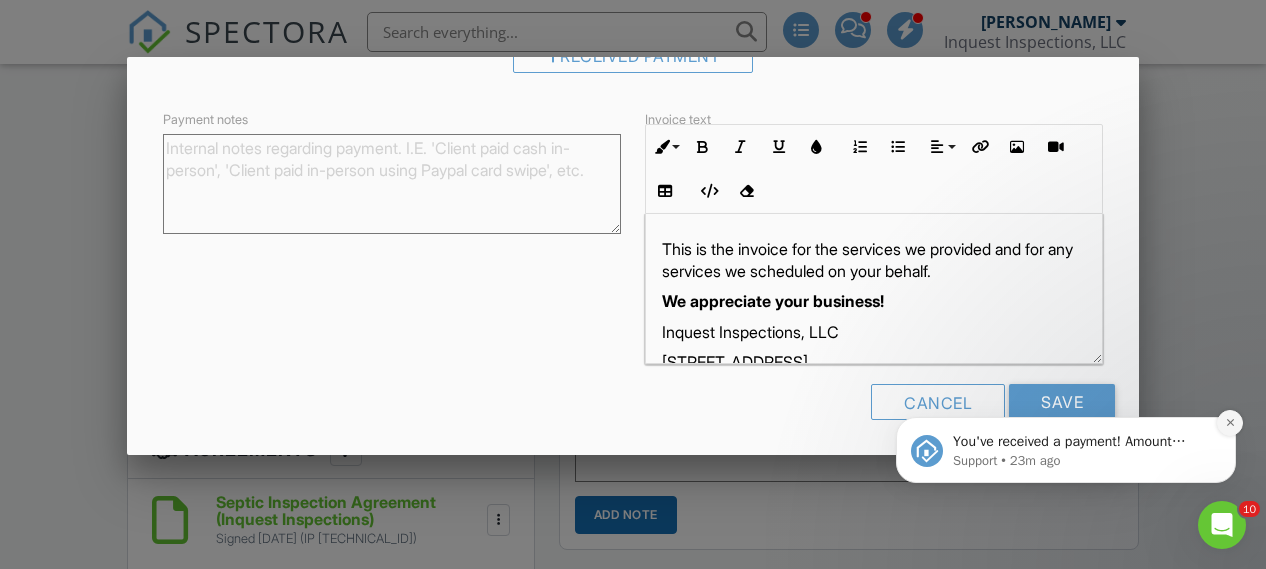 click 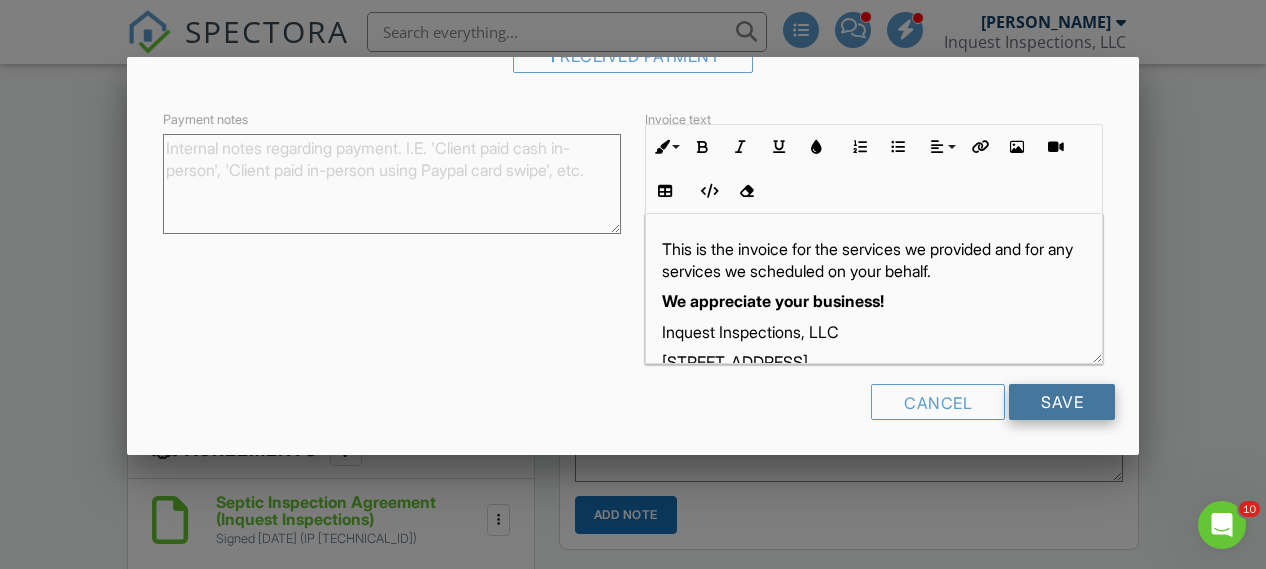 click on "Save" at bounding box center [1062, 402] 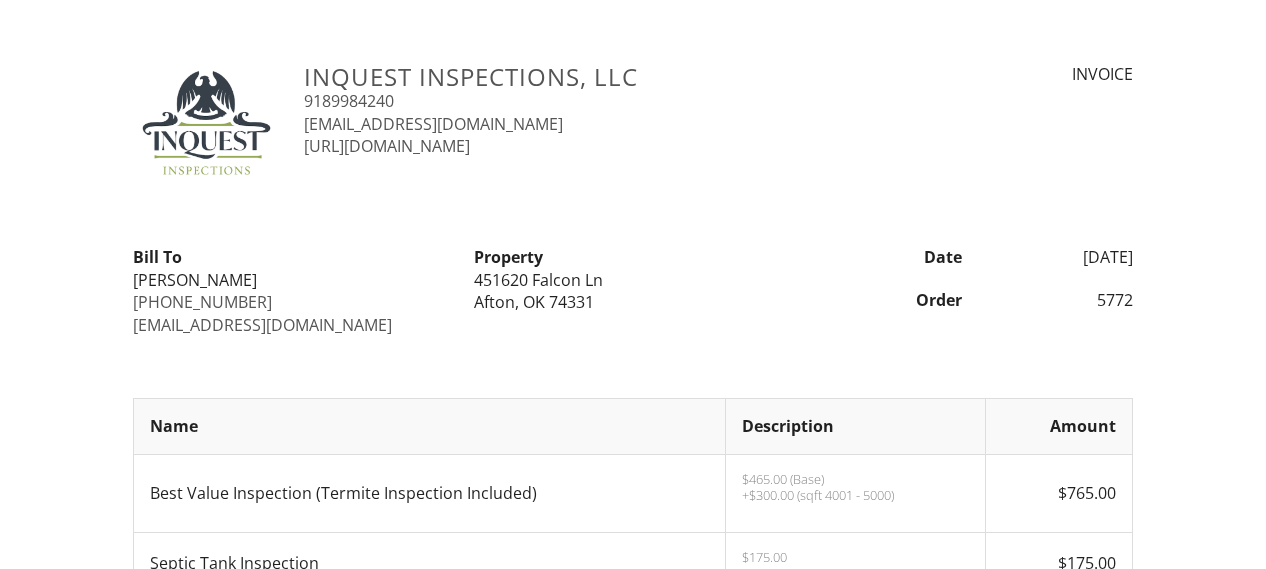 scroll, scrollTop: 649, scrollLeft: 0, axis: vertical 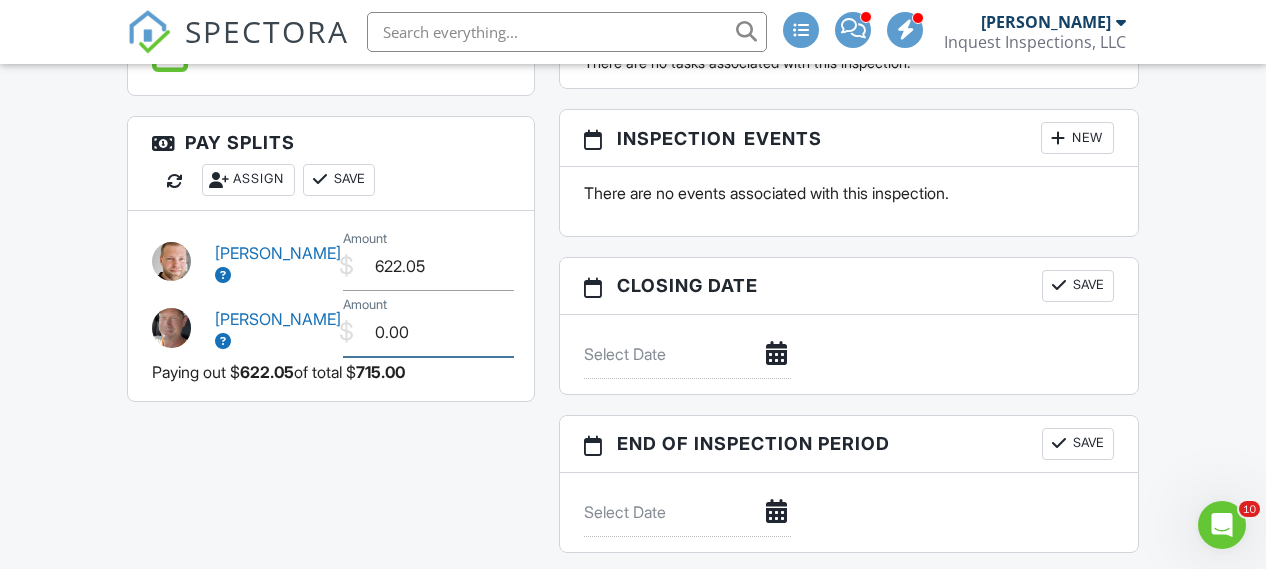 click on "0.00" at bounding box center (428, 332) 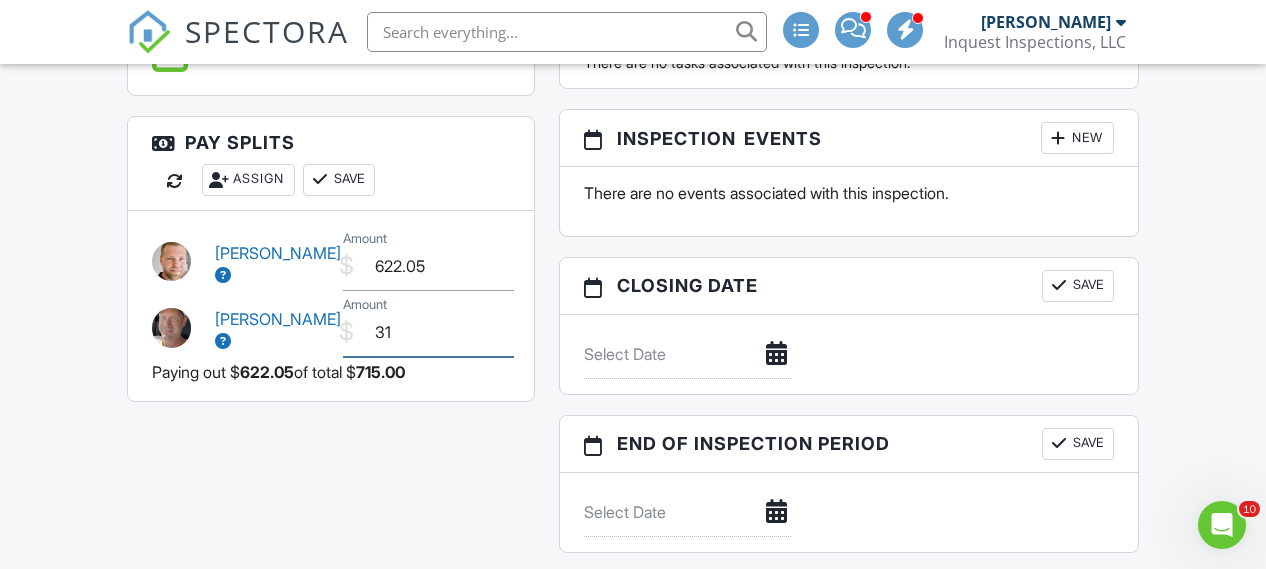 type on "311" 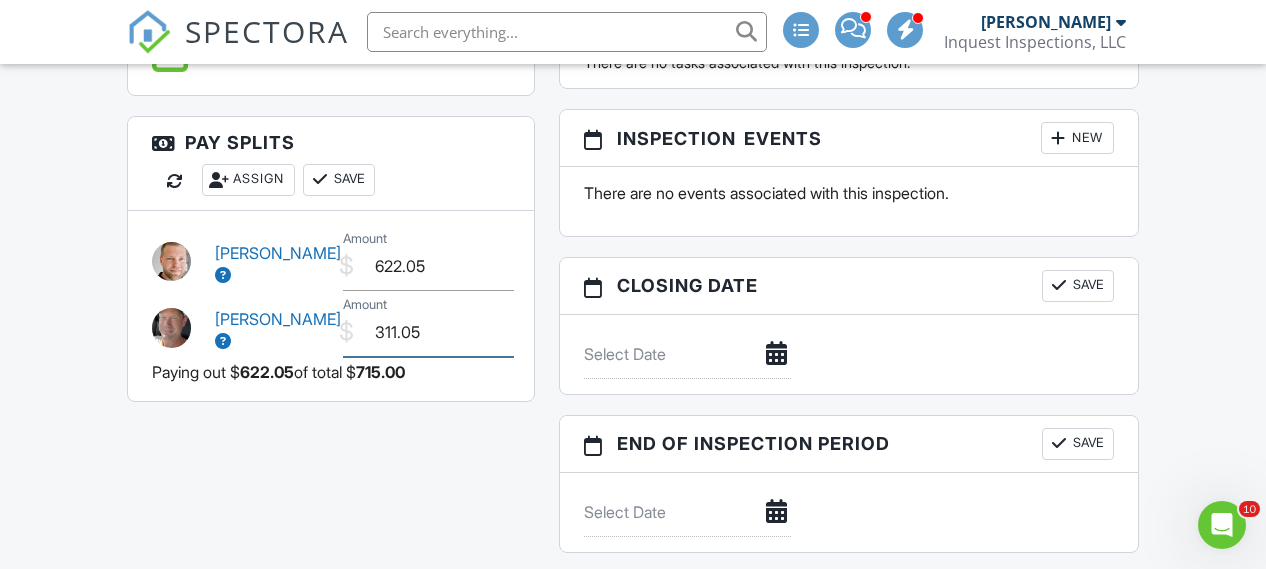 type on "311.05" 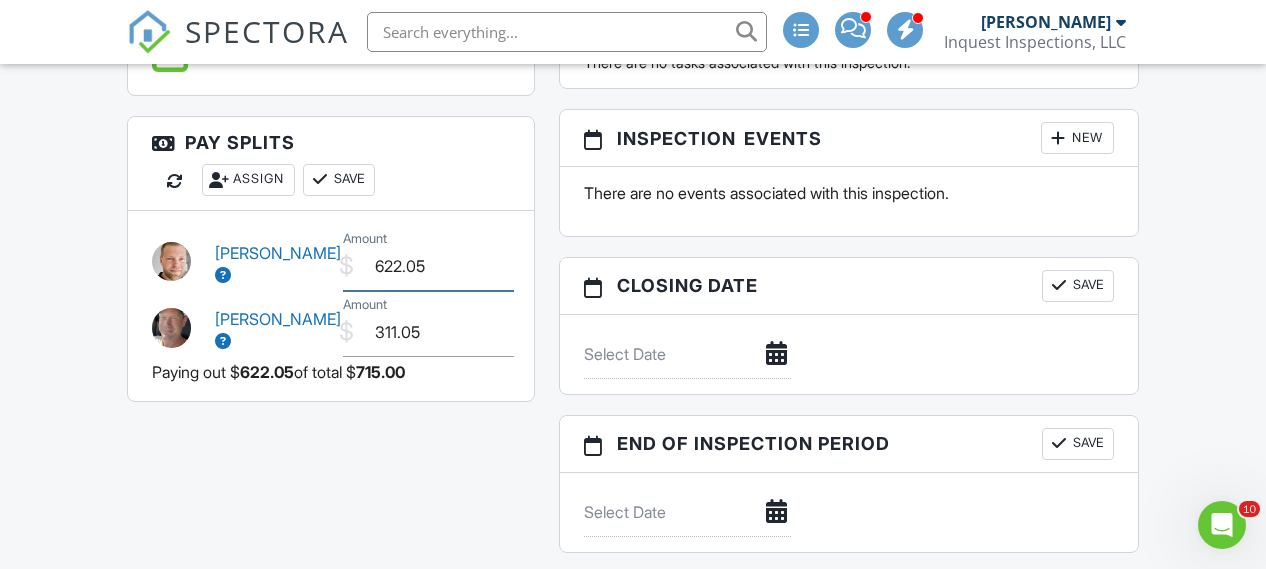 click on "622.05" at bounding box center (428, 266) 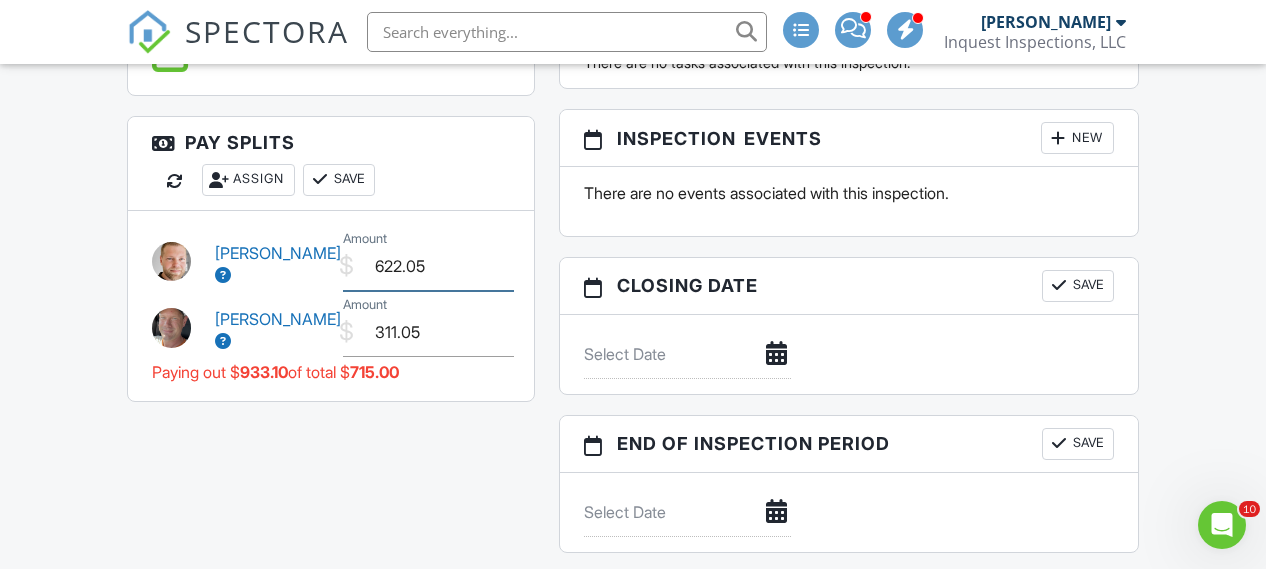 click on "622.05" at bounding box center [428, 266] 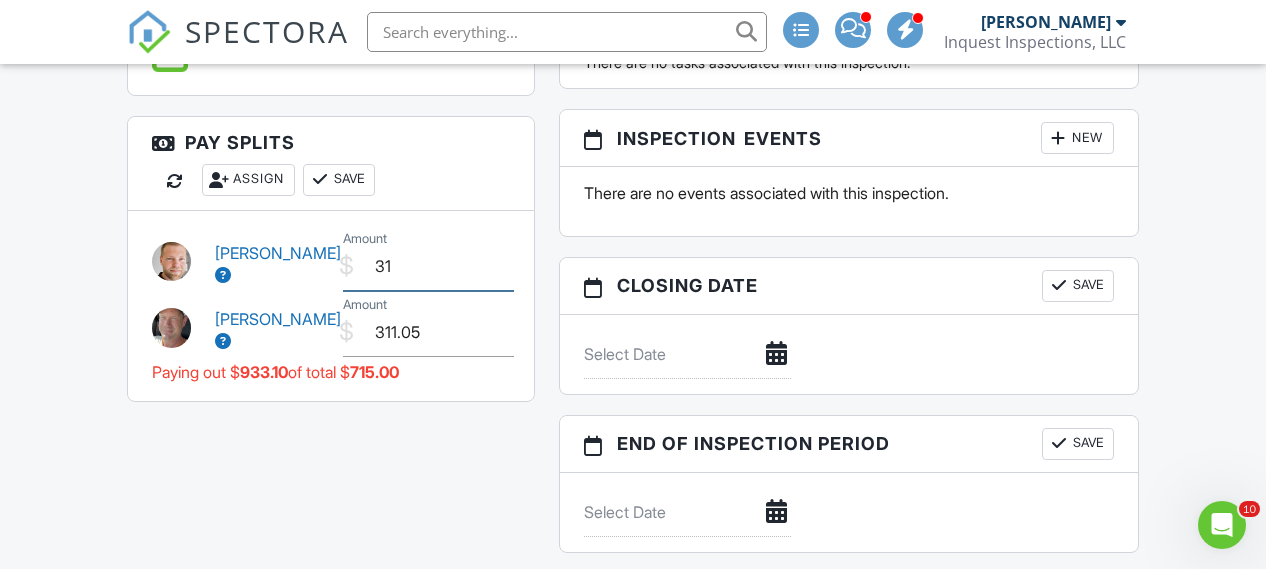 type on "311" 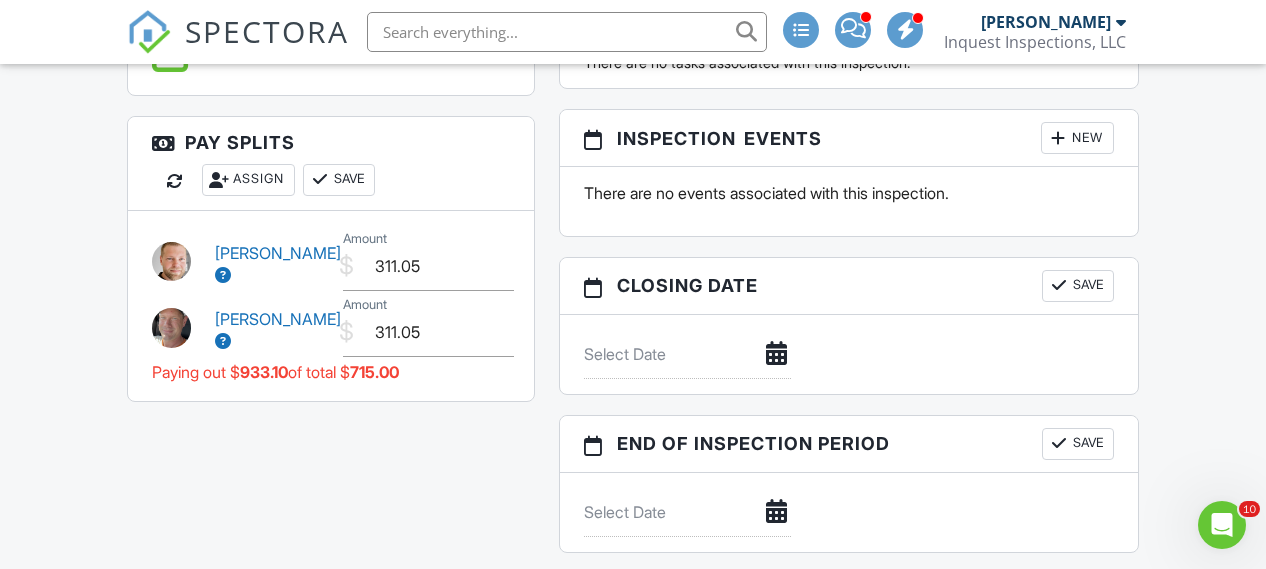 click on "Paying out $ 933.10  of total $ 715.00" at bounding box center [331, 372] 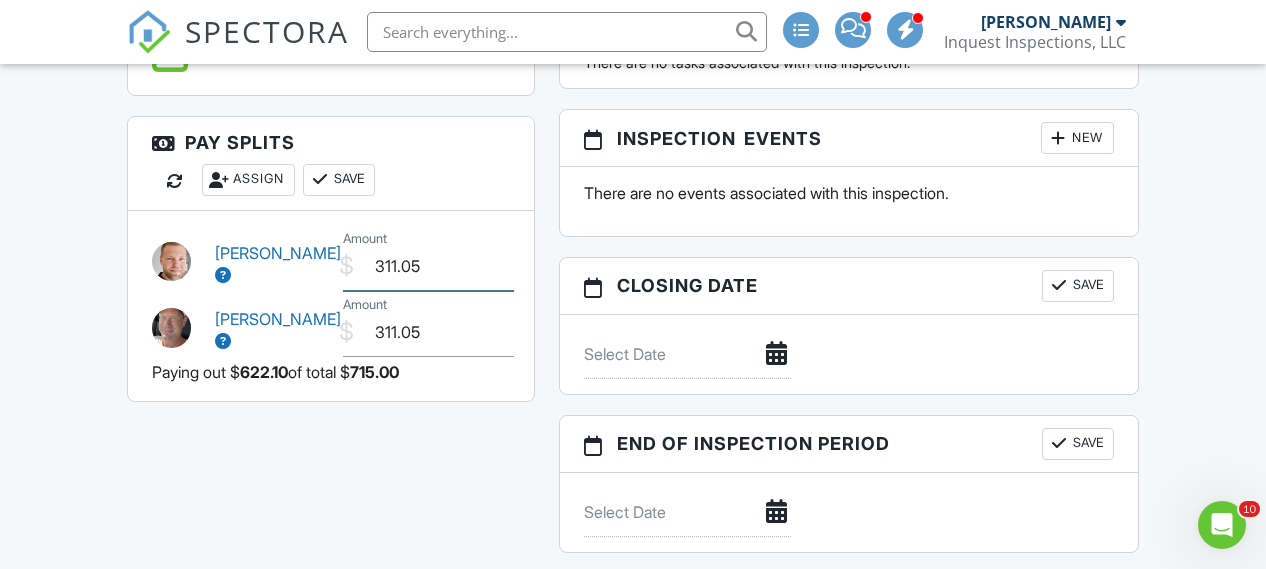 click on "311.05" at bounding box center (428, 266) 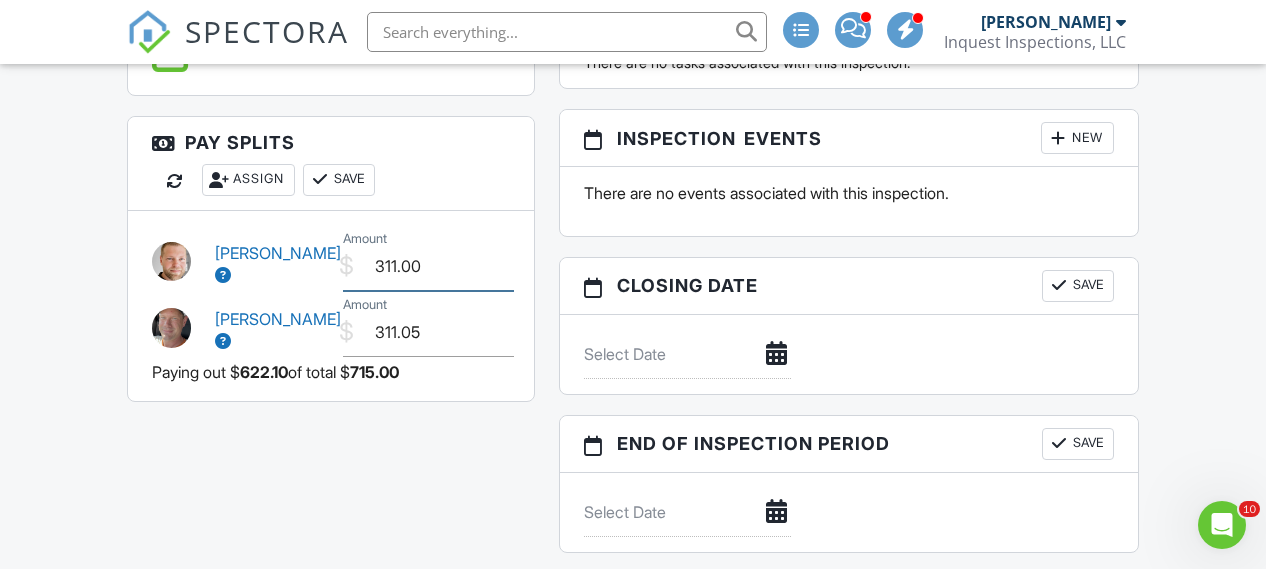 type on "311.00" 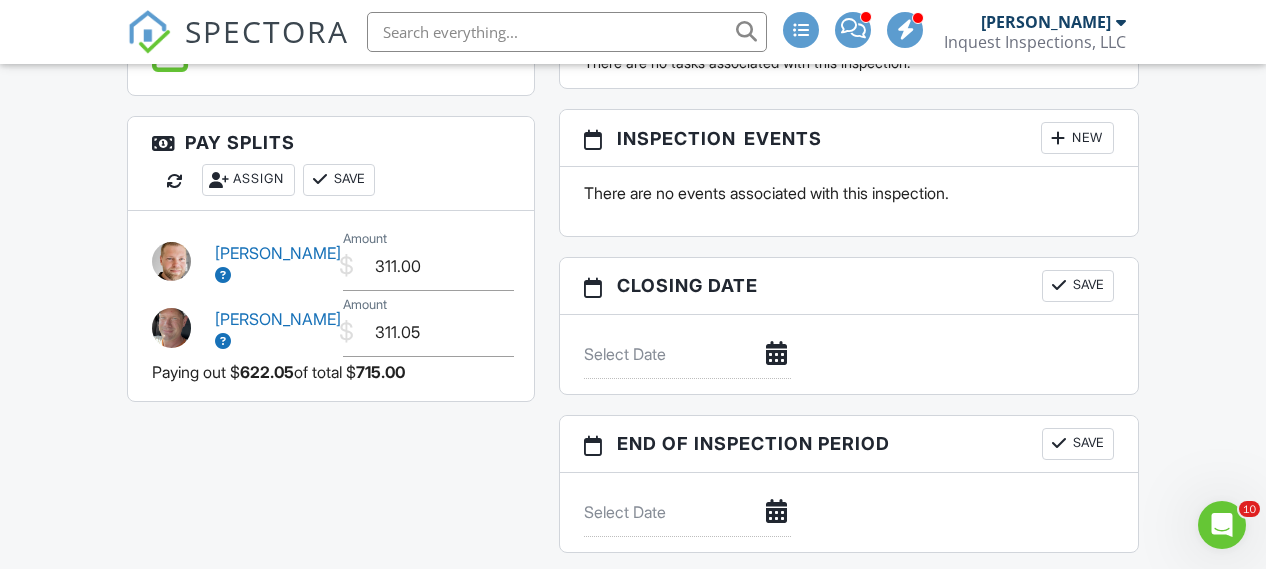 click on "Paying out $ 622.05  of total $ 715.00" at bounding box center (331, 372) 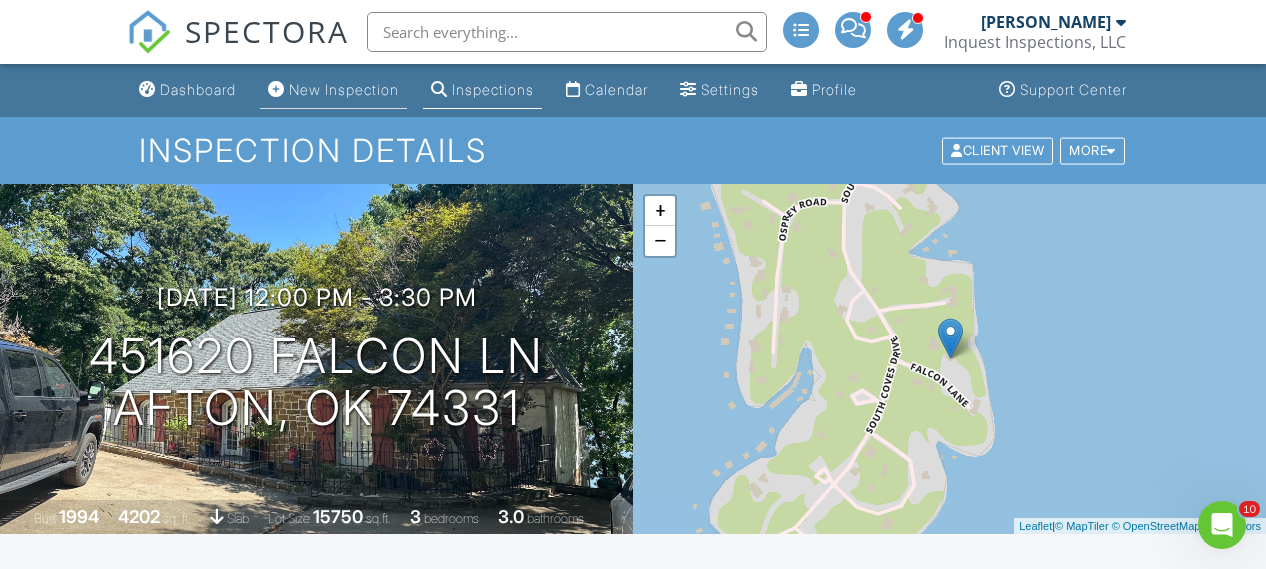 scroll, scrollTop: 0, scrollLeft: 0, axis: both 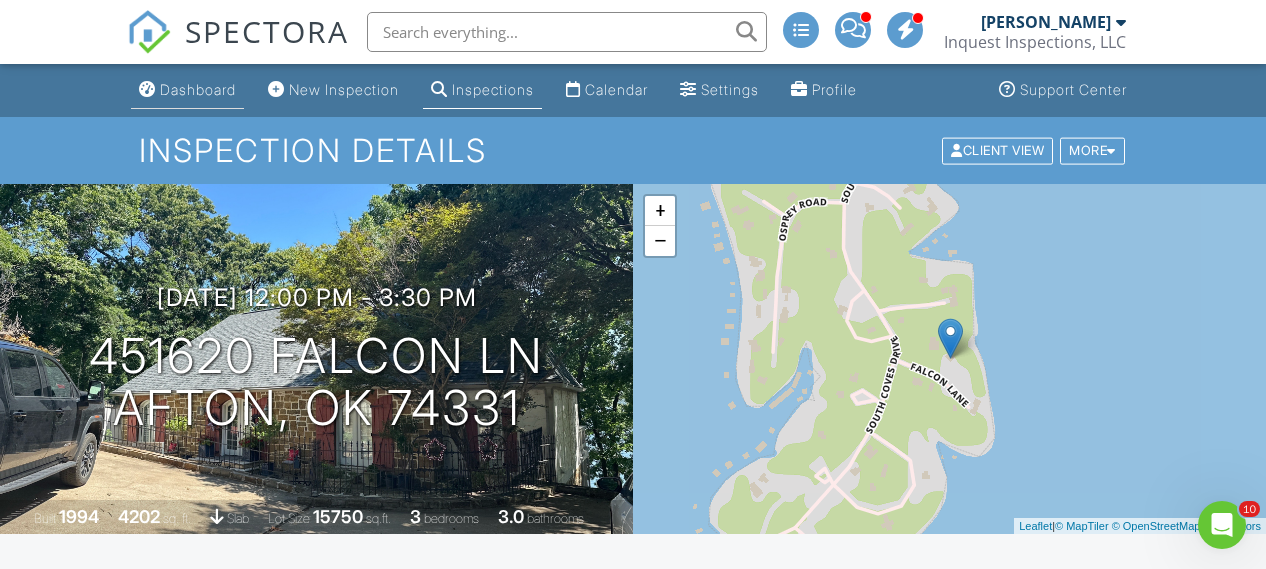 click on "Dashboard" at bounding box center [198, 89] 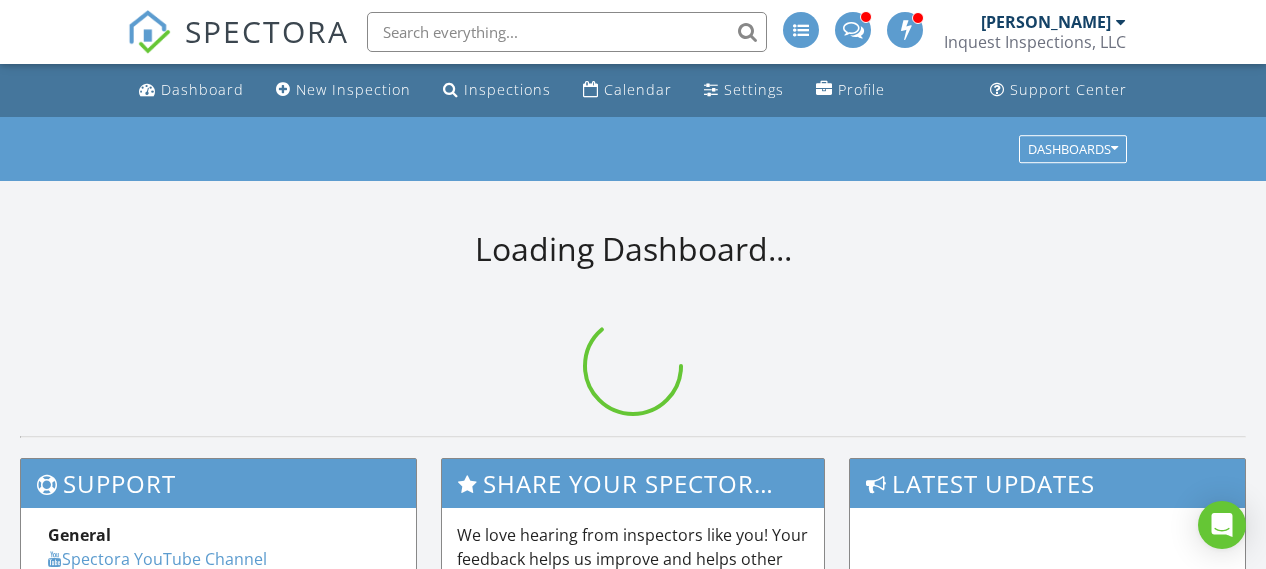 scroll, scrollTop: 0, scrollLeft: 0, axis: both 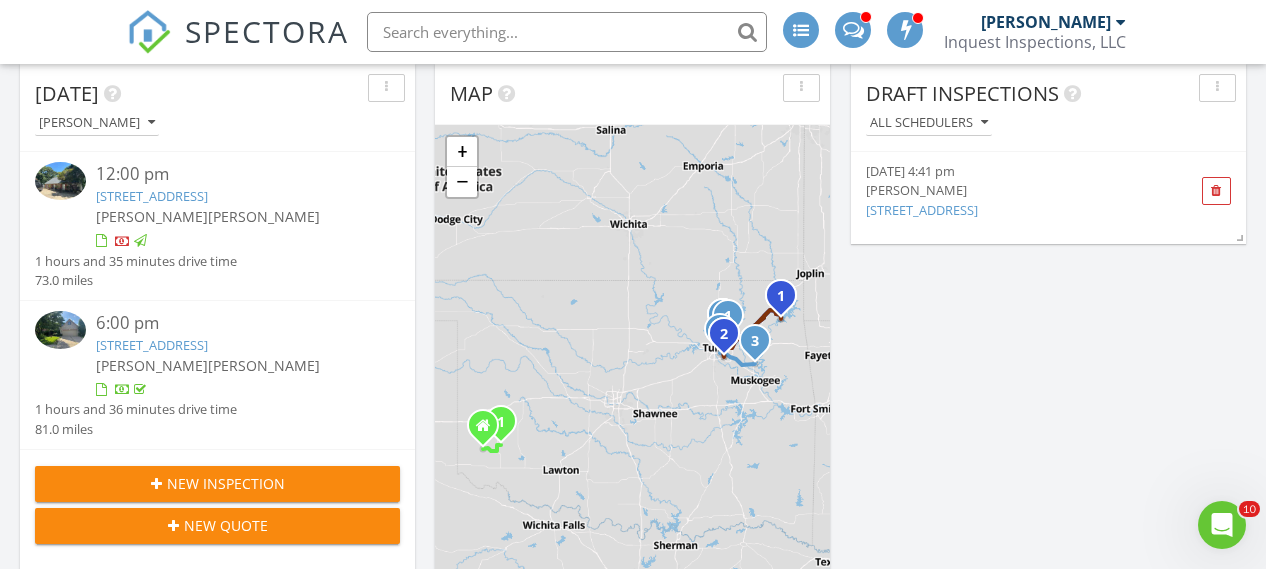 click on "[STREET_ADDRESS]" at bounding box center (152, 345) 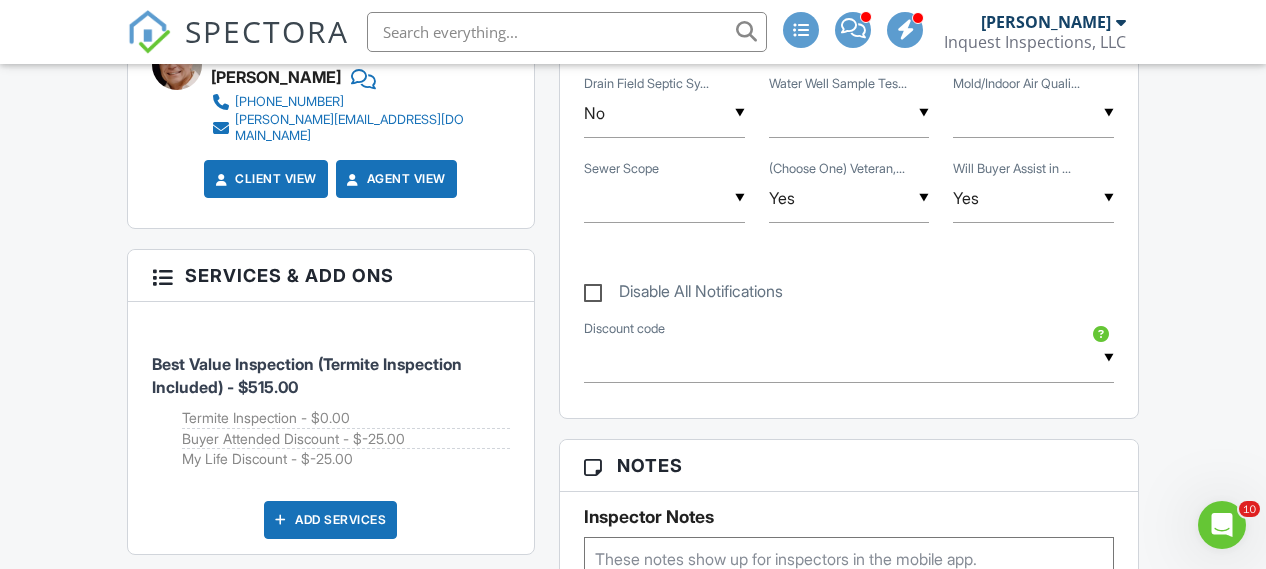 scroll, scrollTop: 1630, scrollLeft: 0, axis: vertical 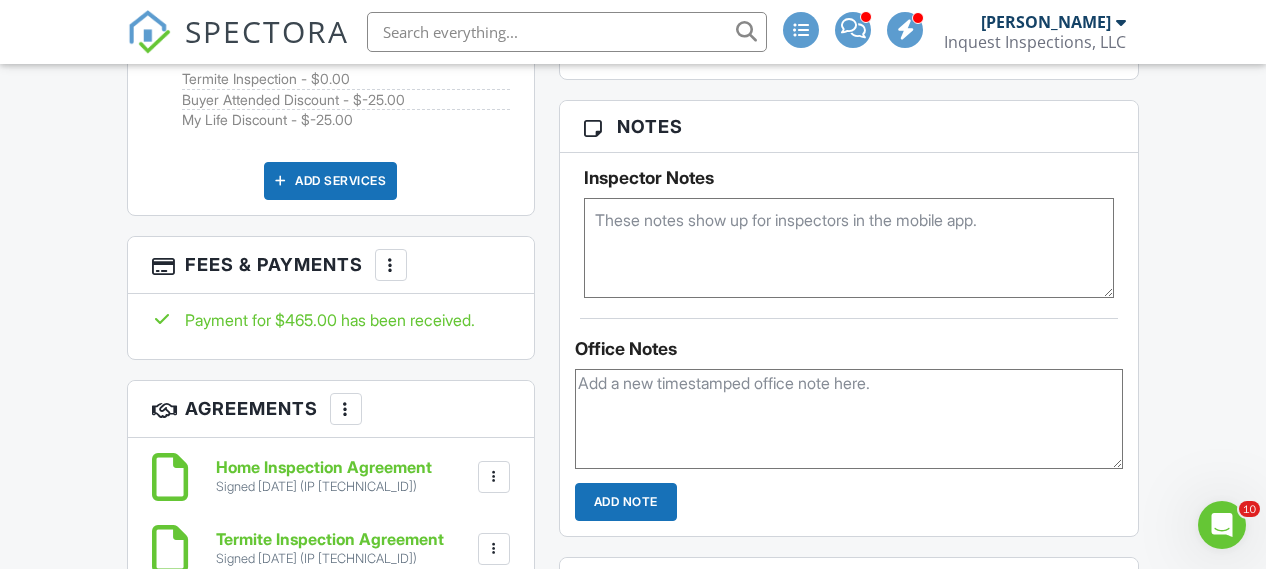 click at bounding box center (391, 265) 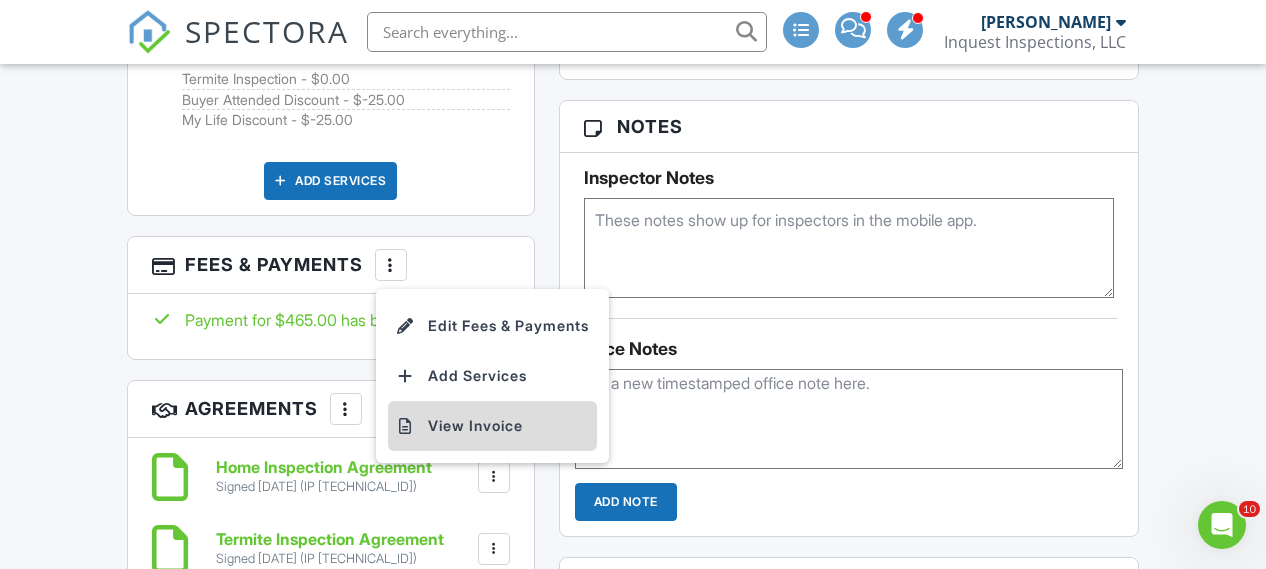 click on "View Invoice" at bounding box center (492, 426) 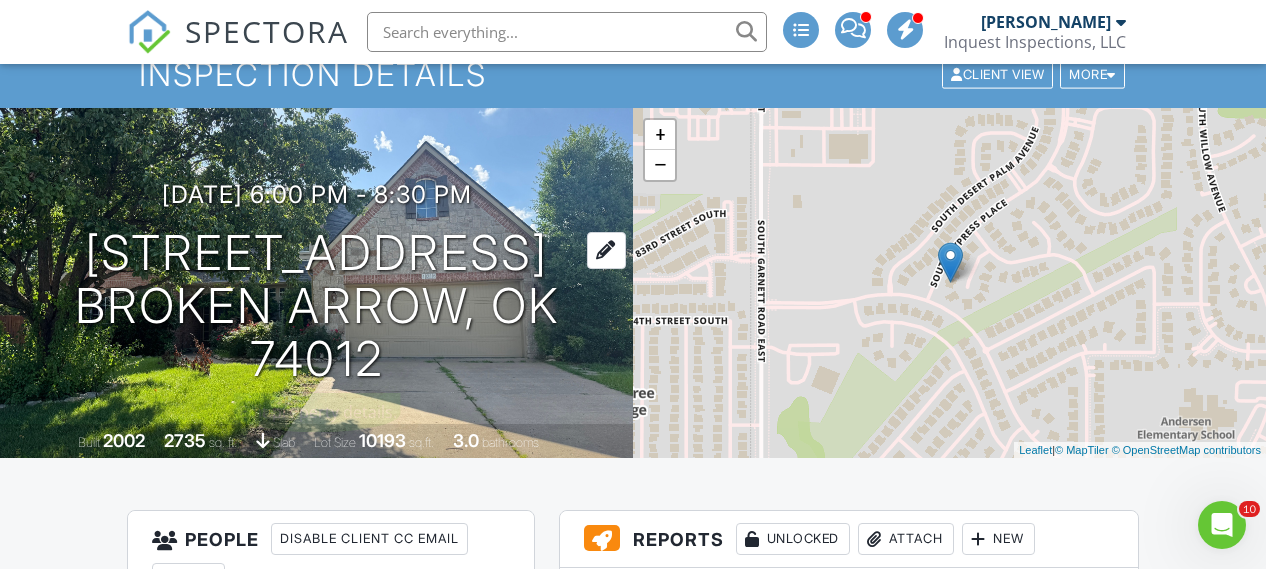 scroll, scrollTop: 1065, scrollLeft: 0, axis: vertical 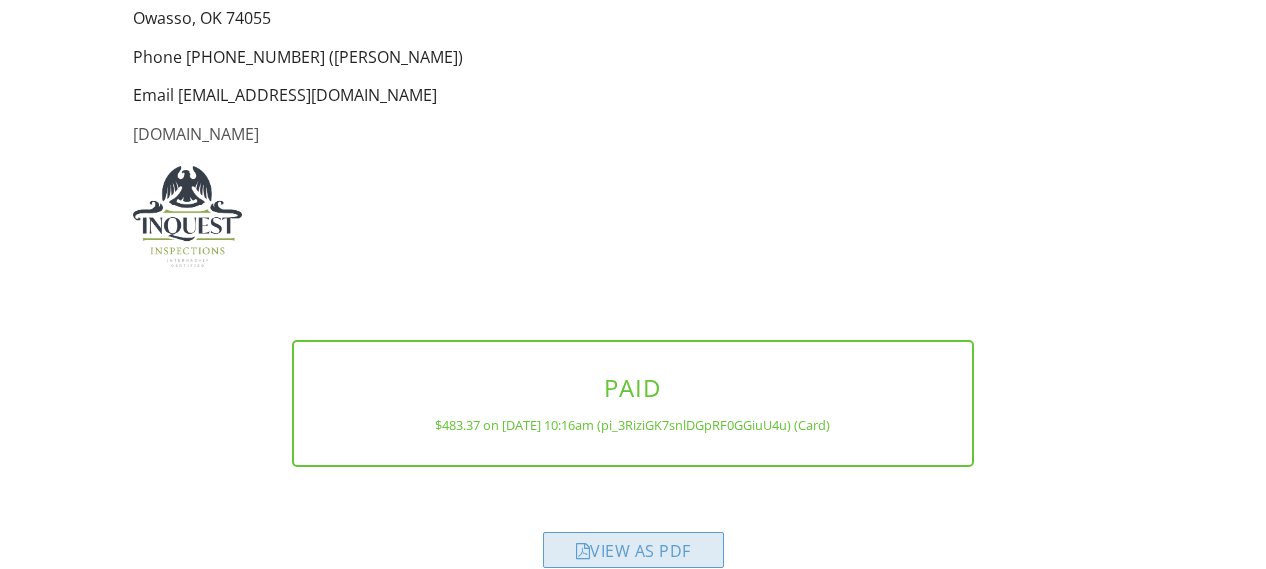 click on "View as PDF" at bounding box center (633, 550) 